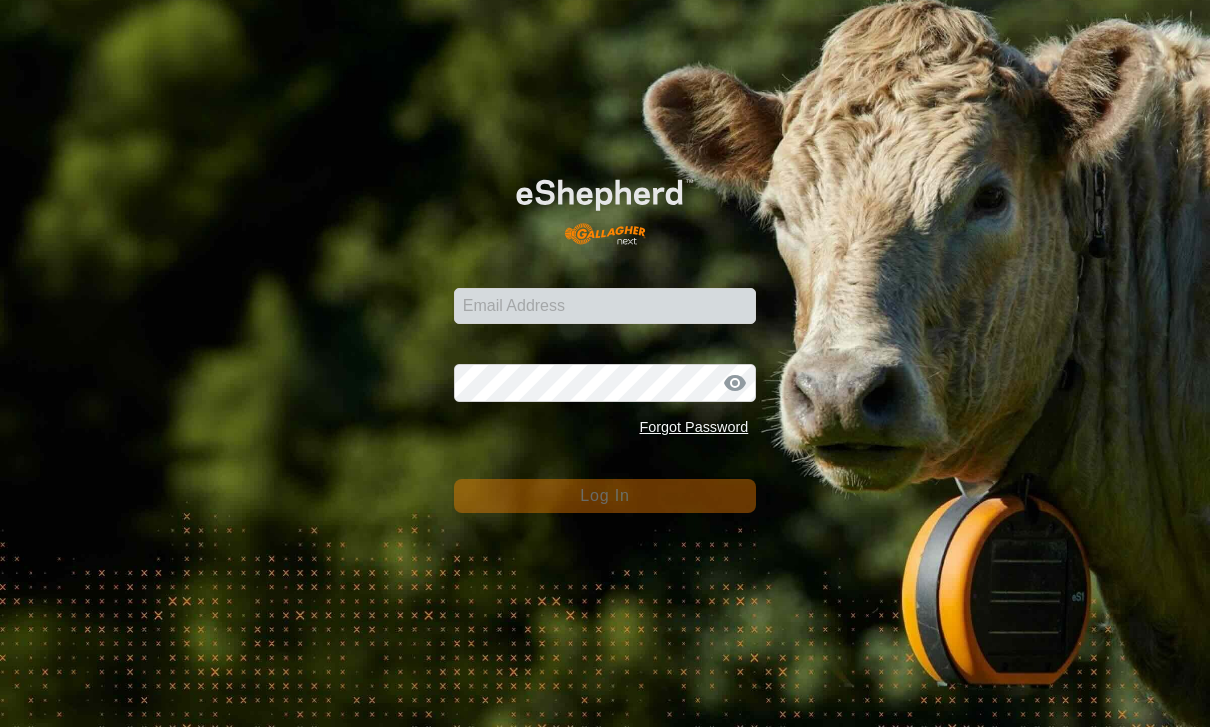 scroll, scrollTop: 0, scrollLeft: 0, axis: both 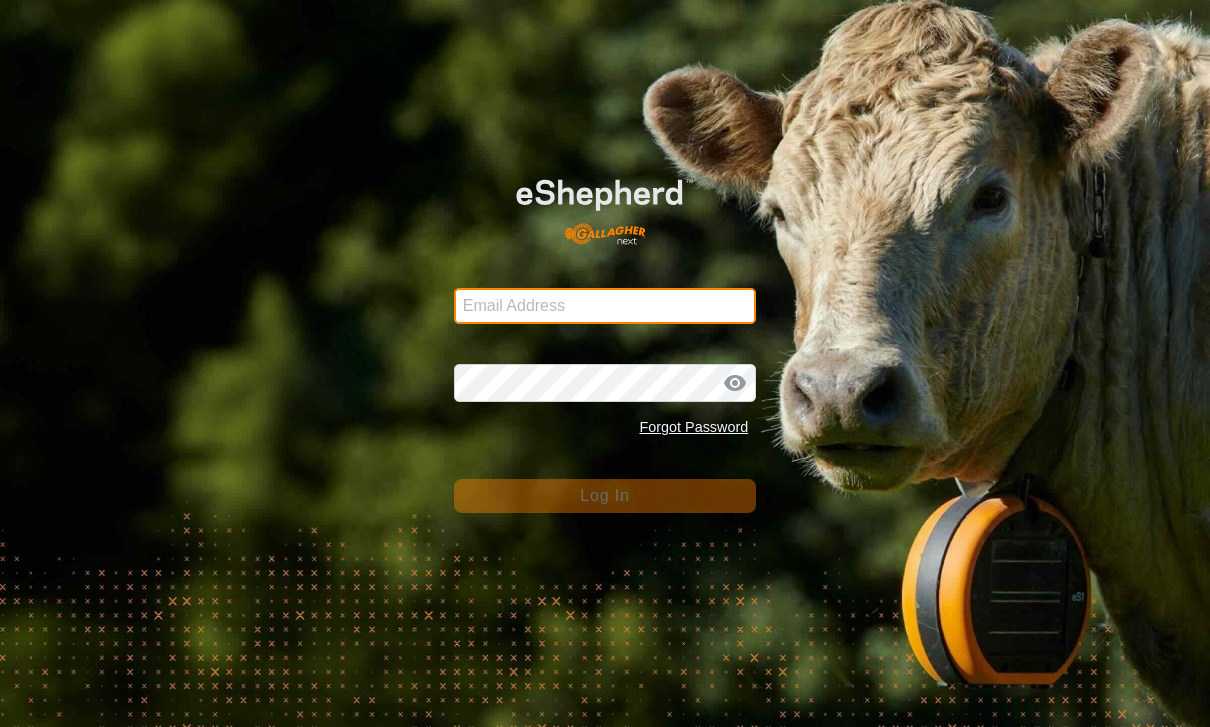 click on "Email Address" at bounding box center [605, 306] 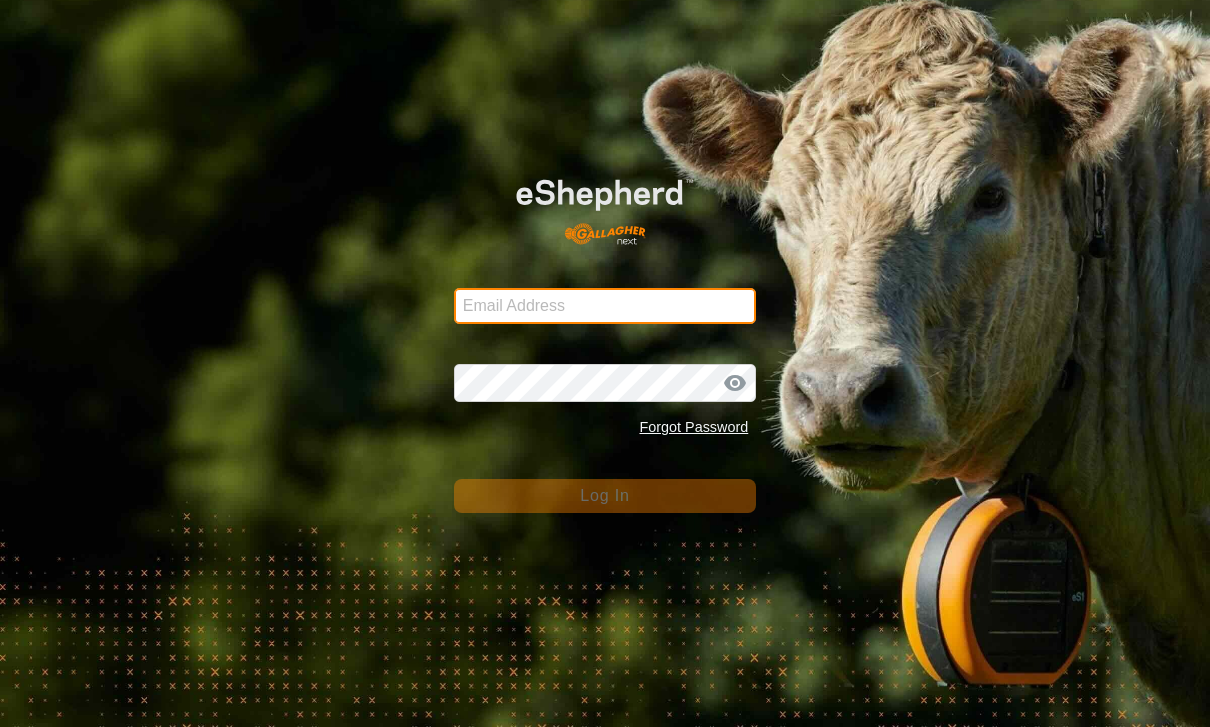 type on "[PERSON_NAME][EMAIL_ADDRESS][PERSON_NAME][DOMAIN_NAME]" 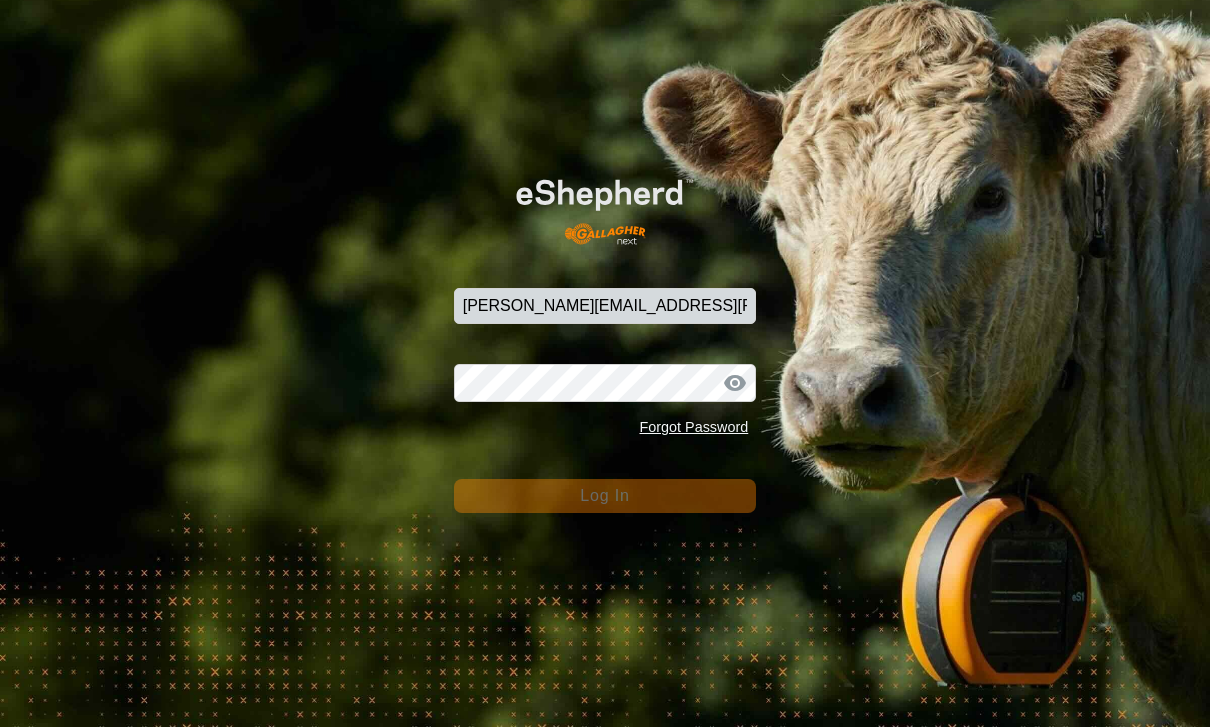 click on "Log In" 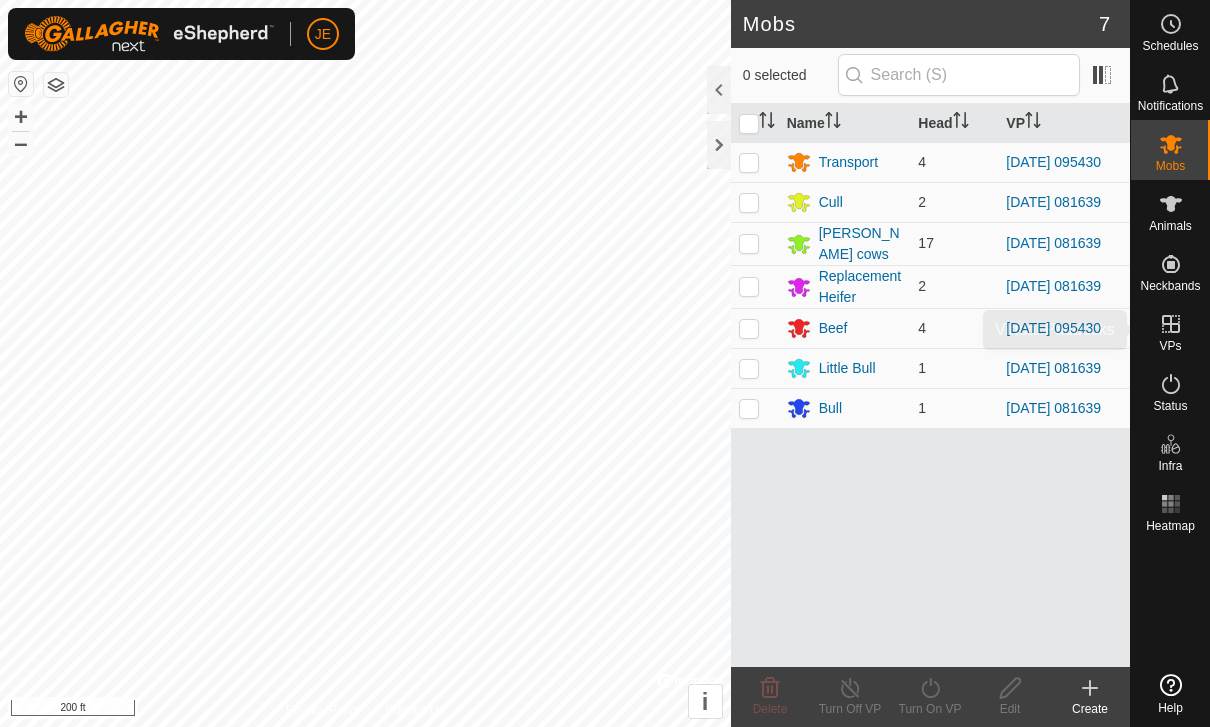 click 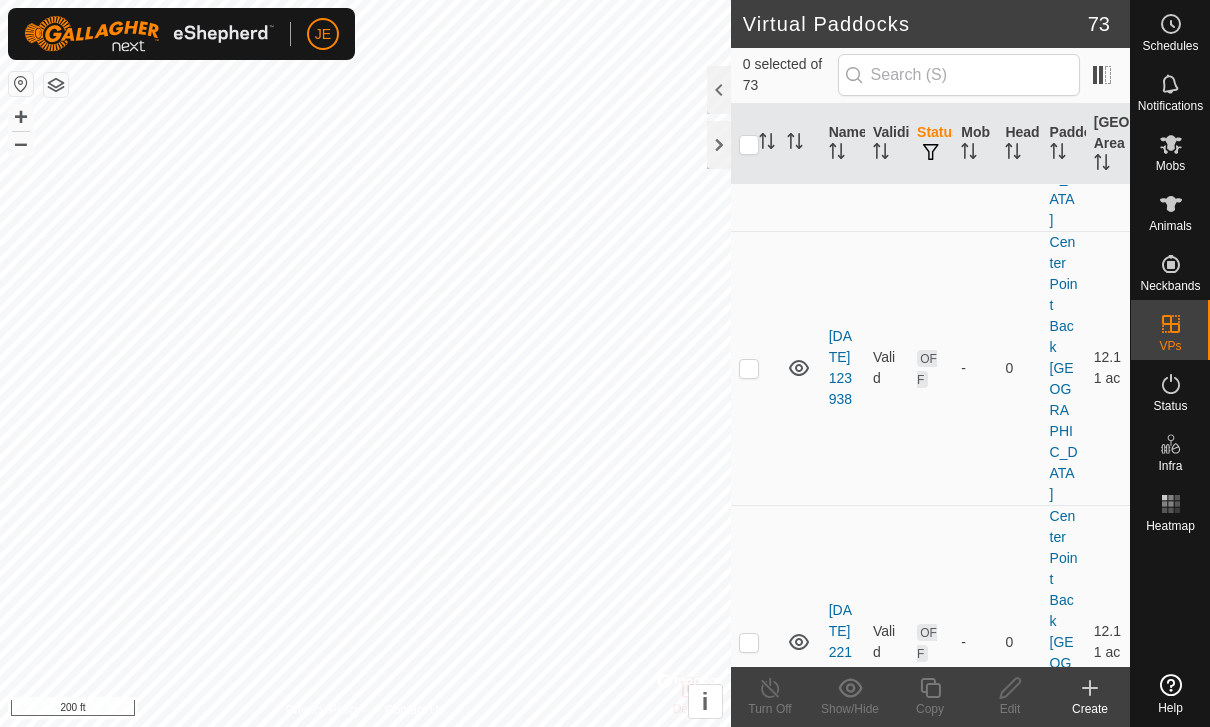 scroll, scrollTop: 8695, scrollLeft: 0, axis: vertical 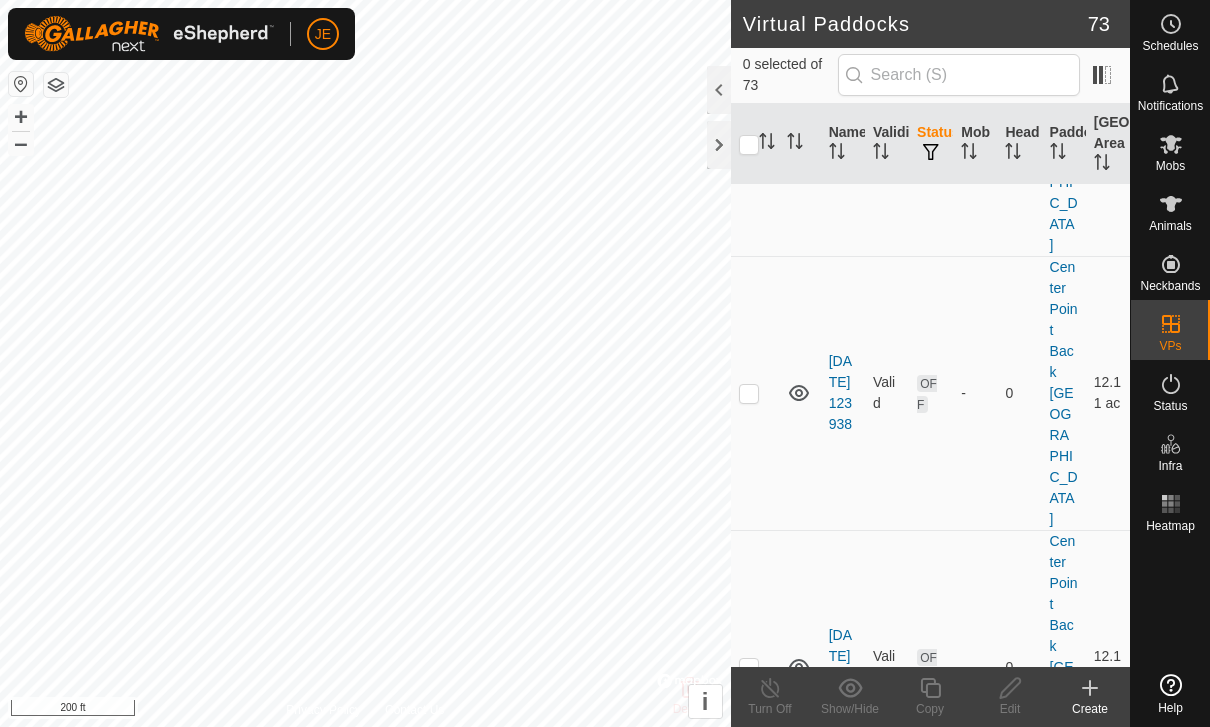 click at bounding box center [749, 919] 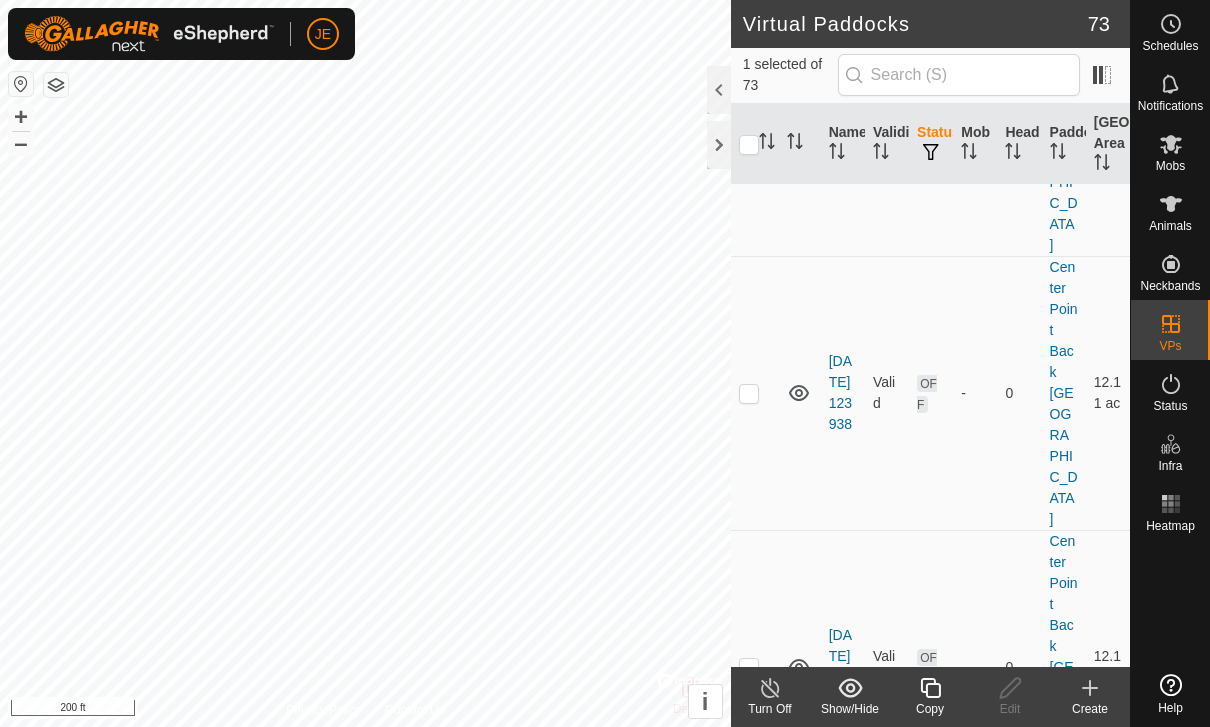 click 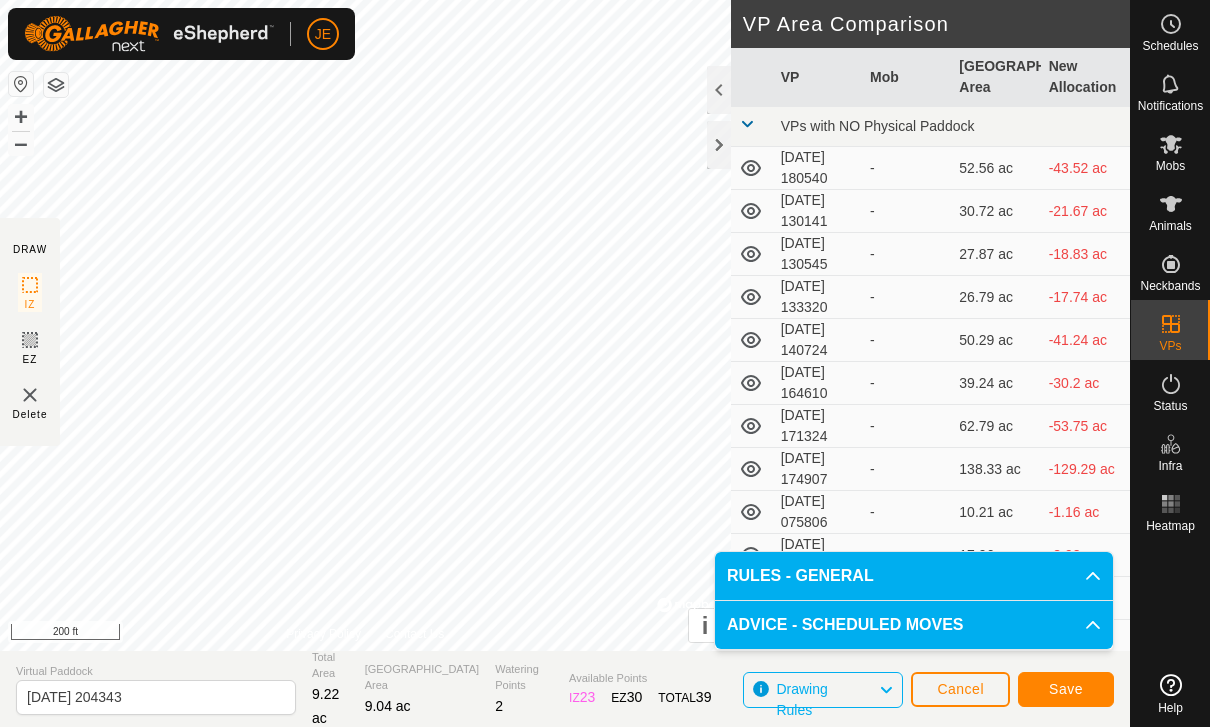 click on "Save" 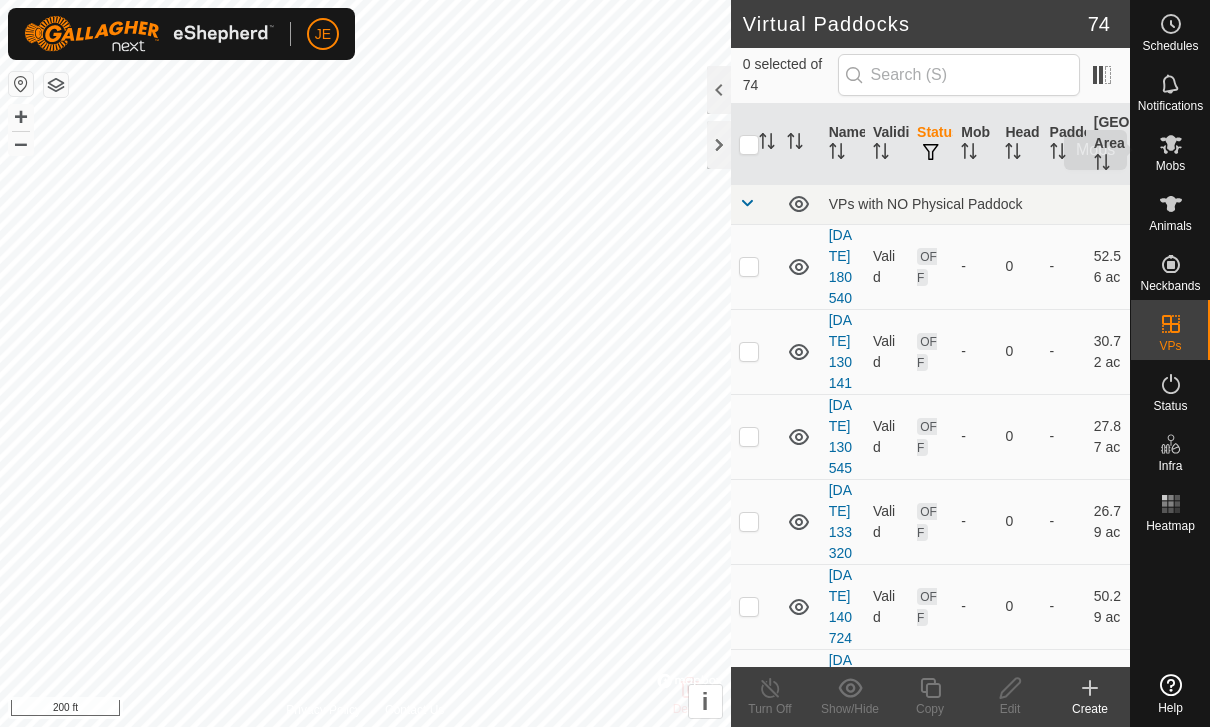 click 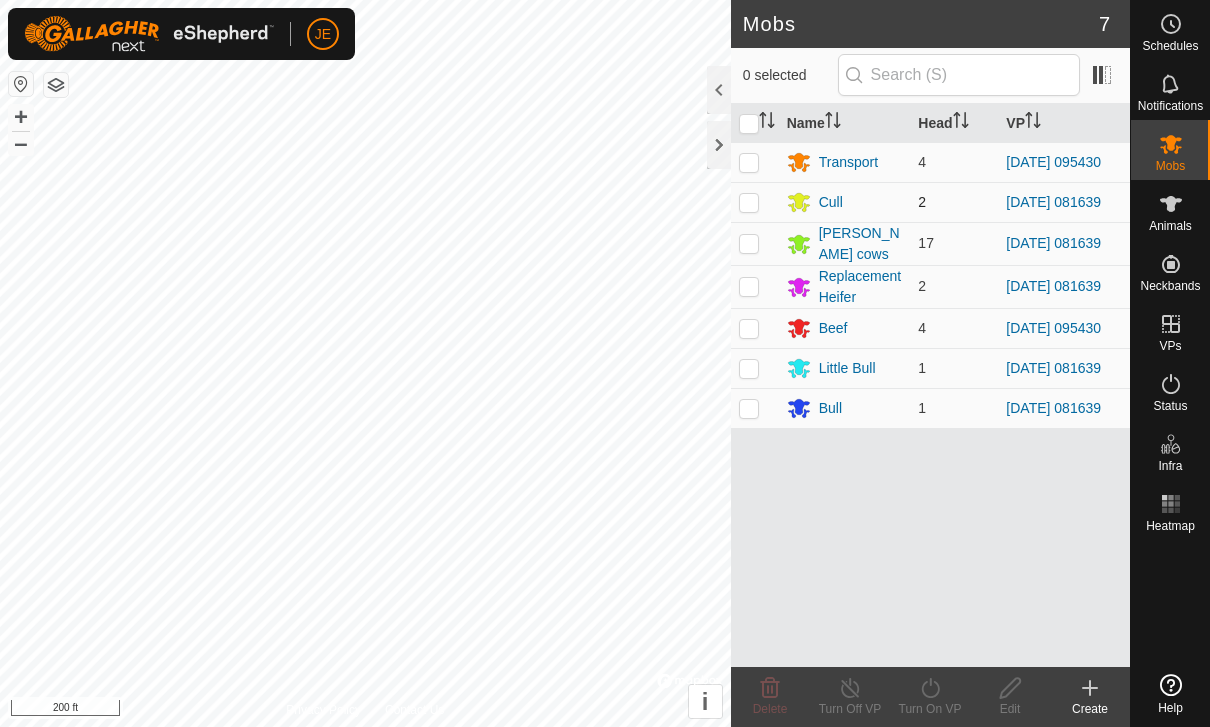 click at bounding box center (755, 202) 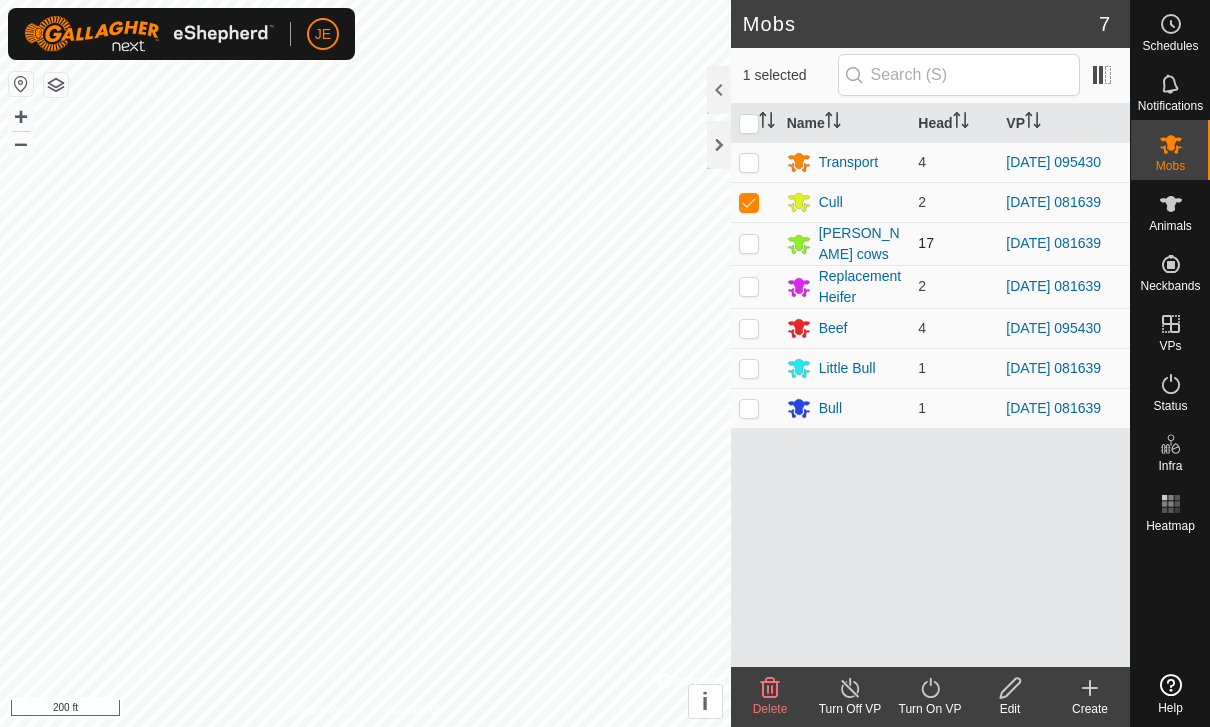 click at bounding box center (755, 243) 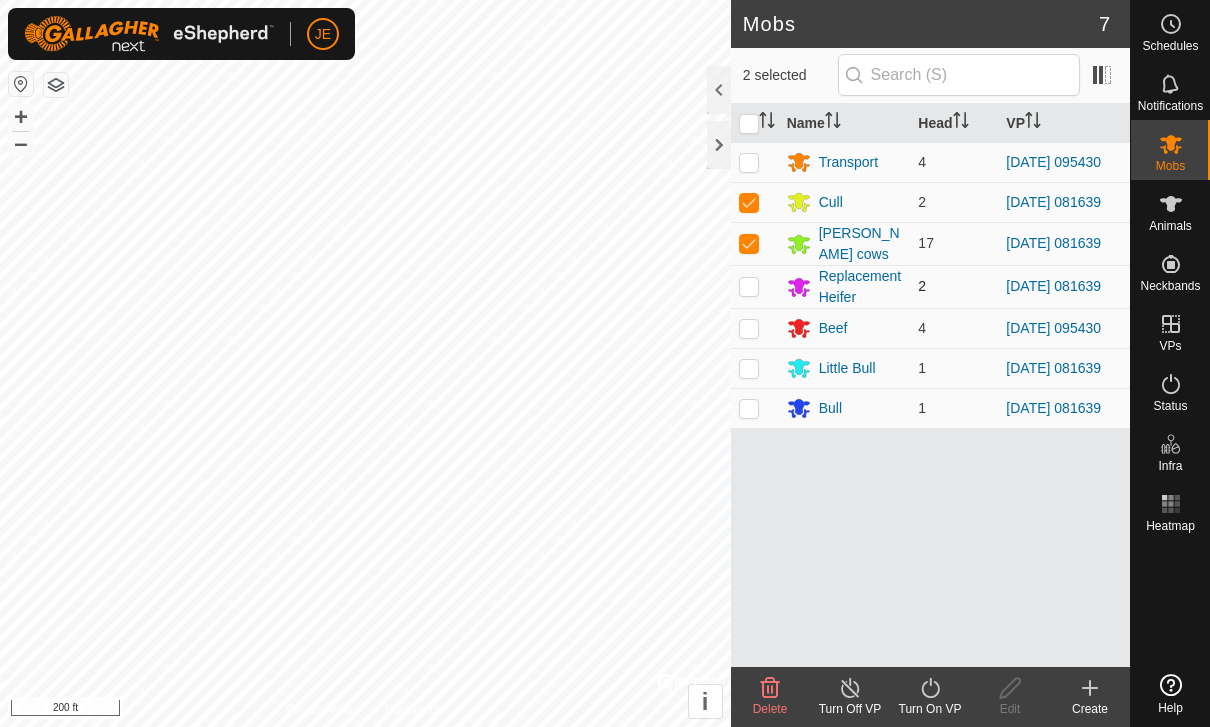 click at bounding box center (749, 286) 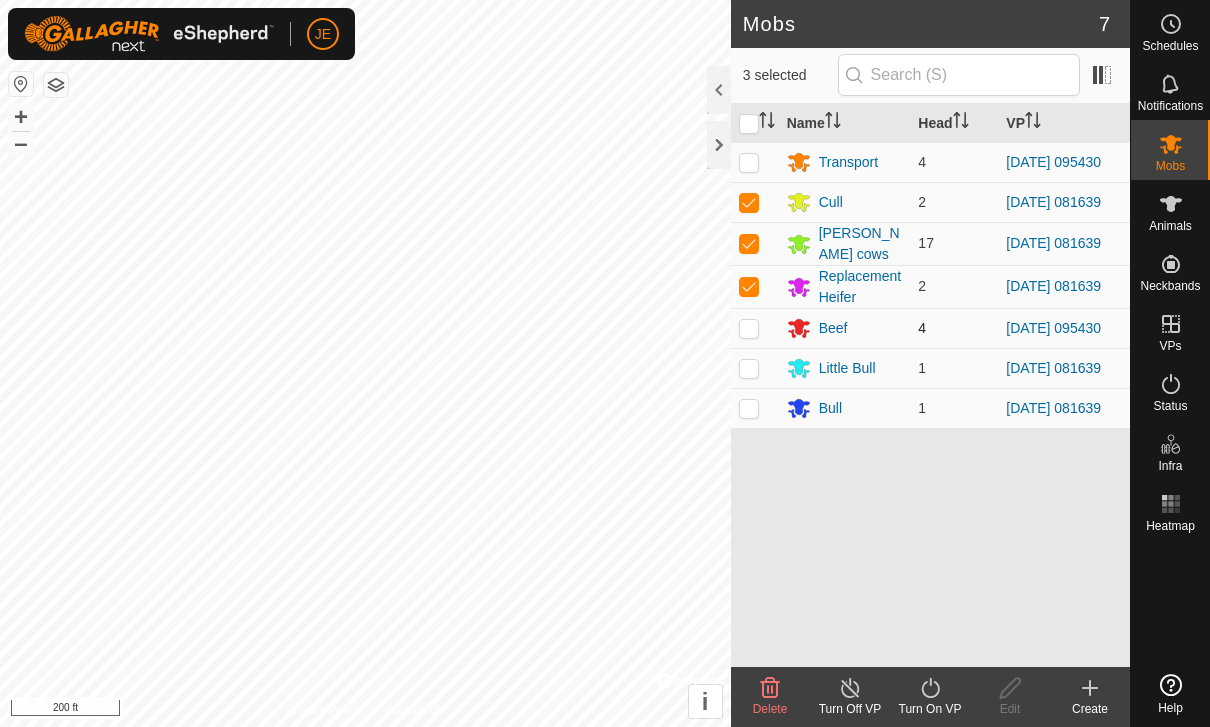 click at bounding box center (755, 328) 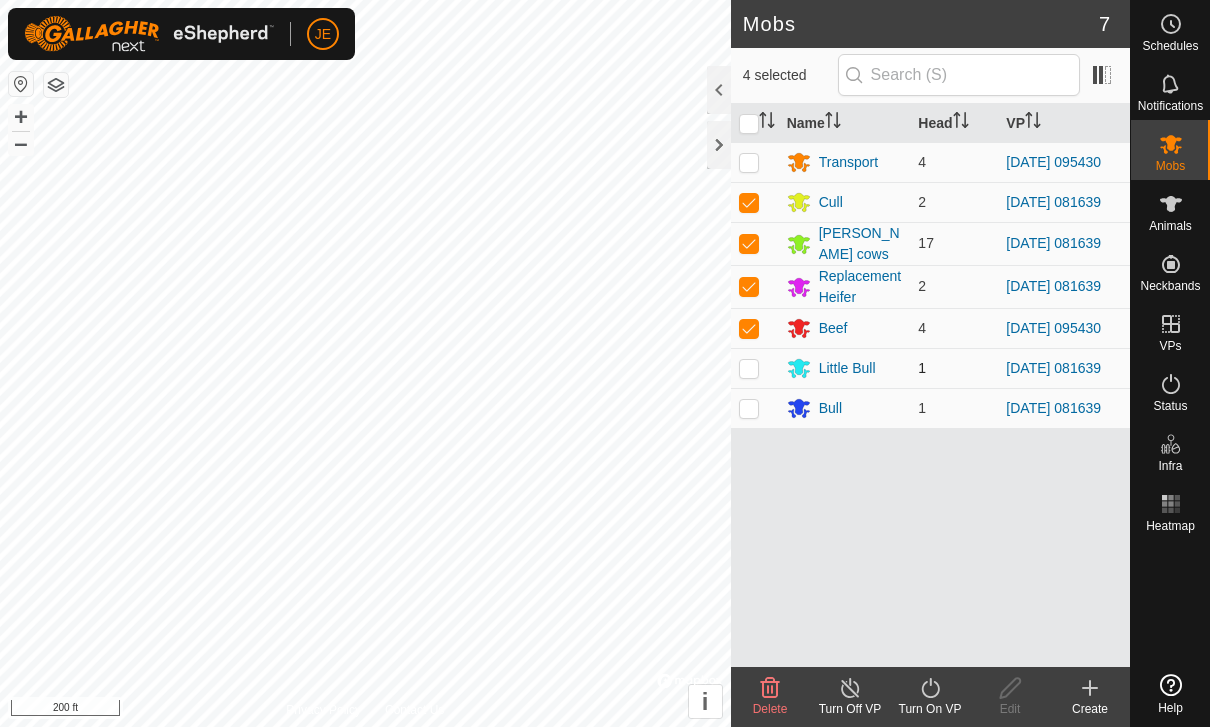 click at bounding box center [749, 368] 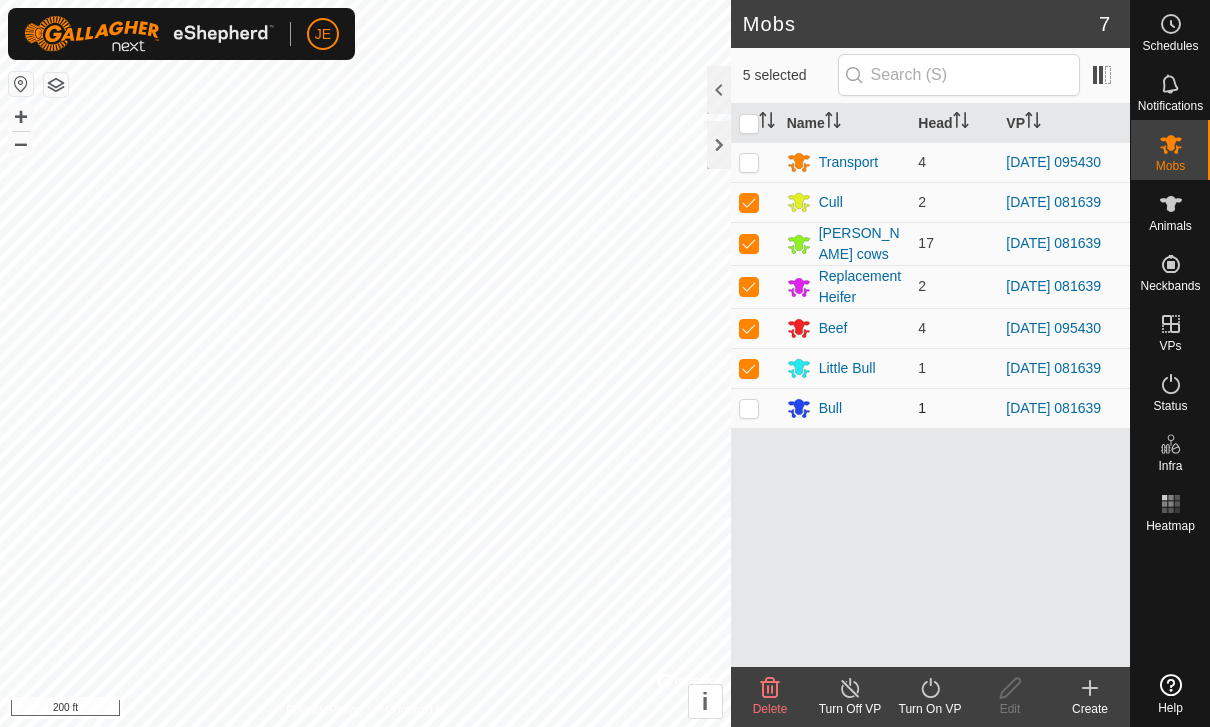 click at bounding box center (749, 408) 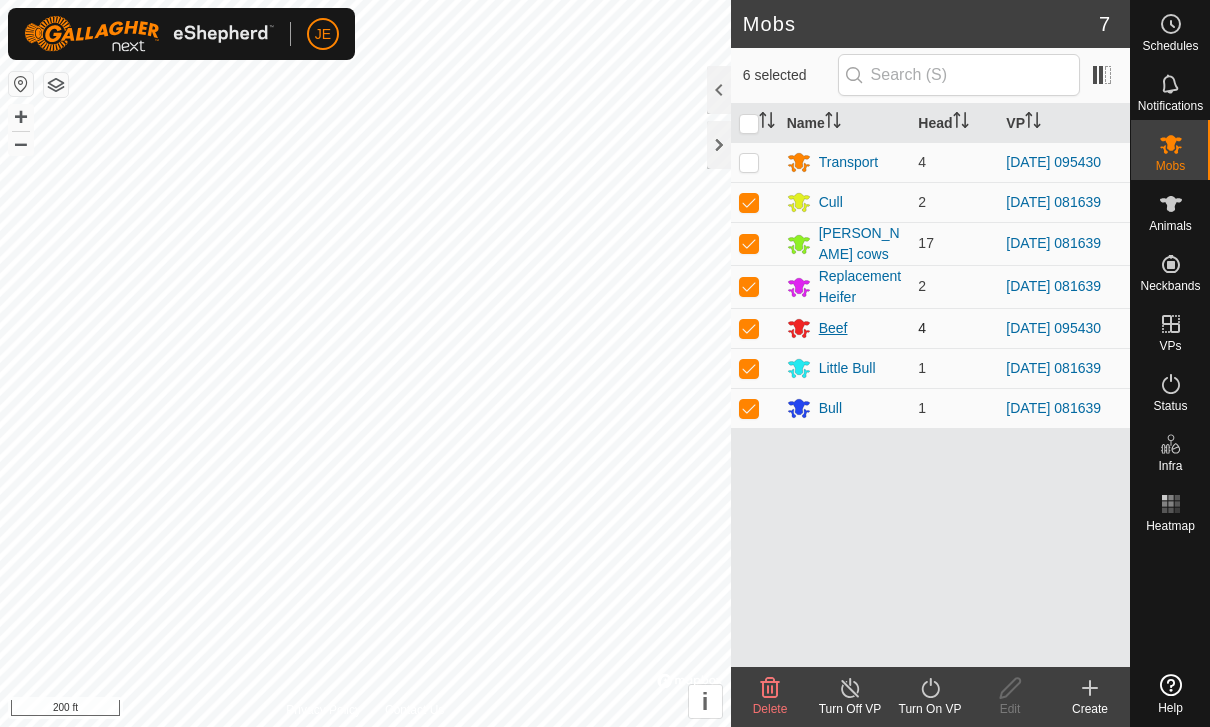 click 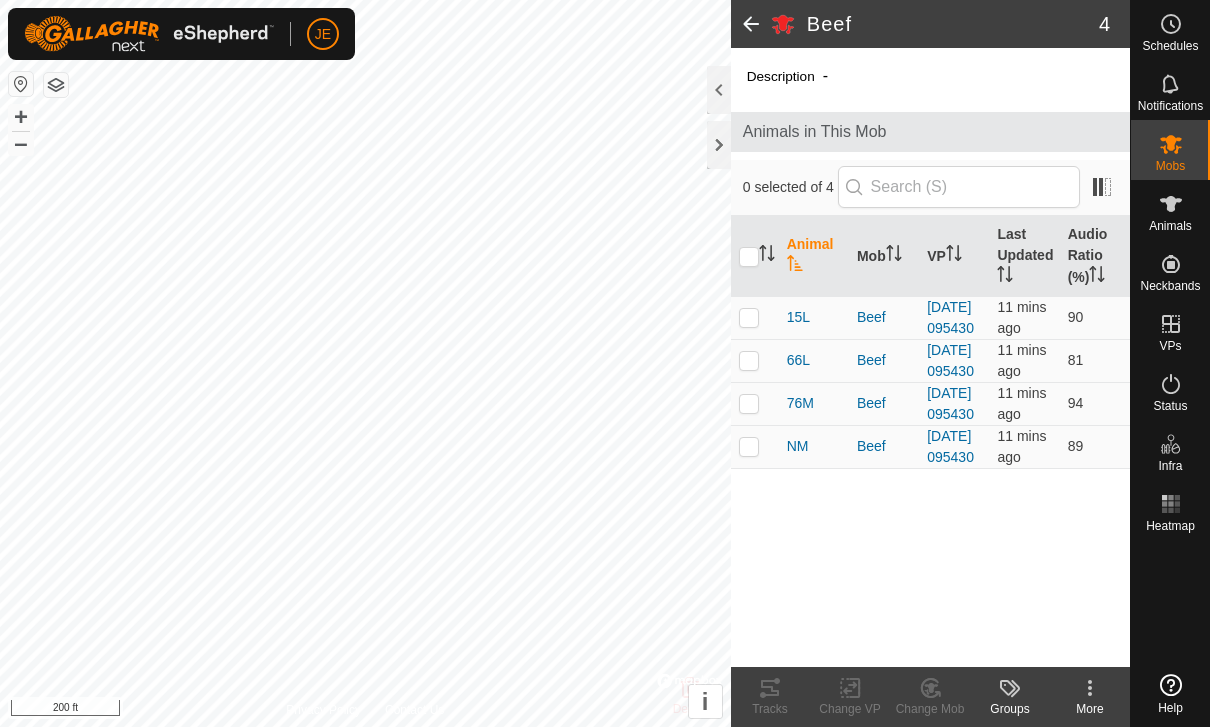 click 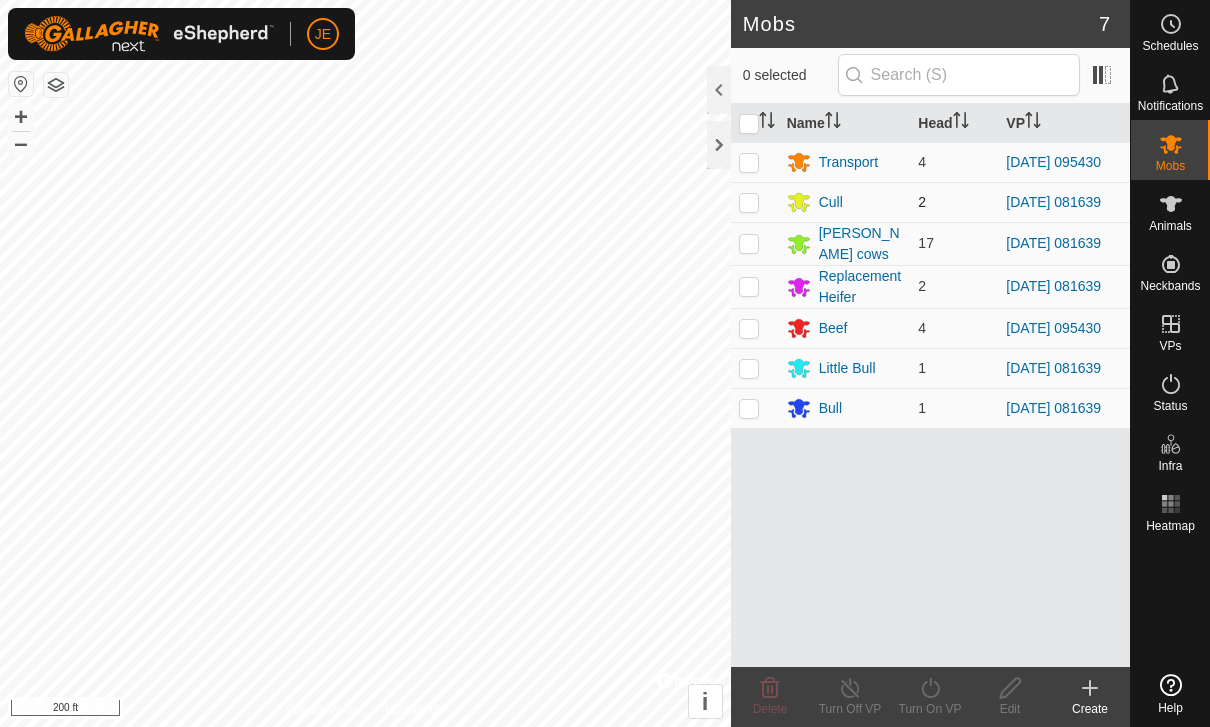click at bounding box center [749, 202] 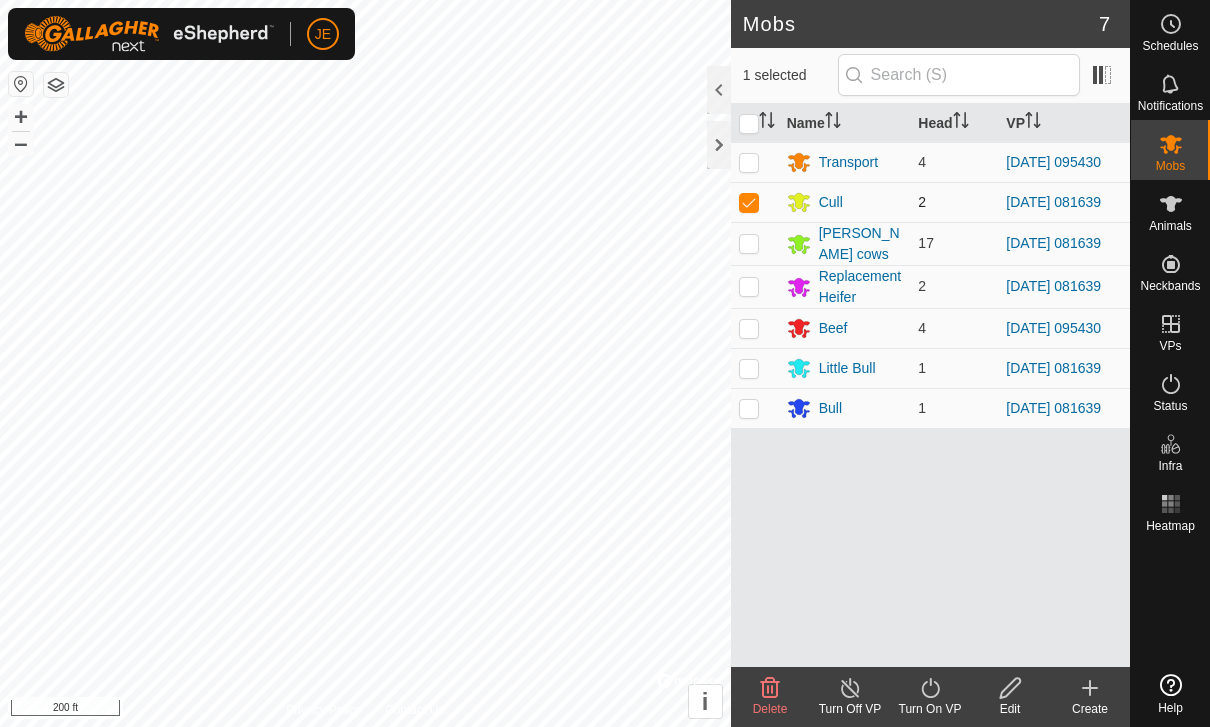 click at bounding box center [755, 202] 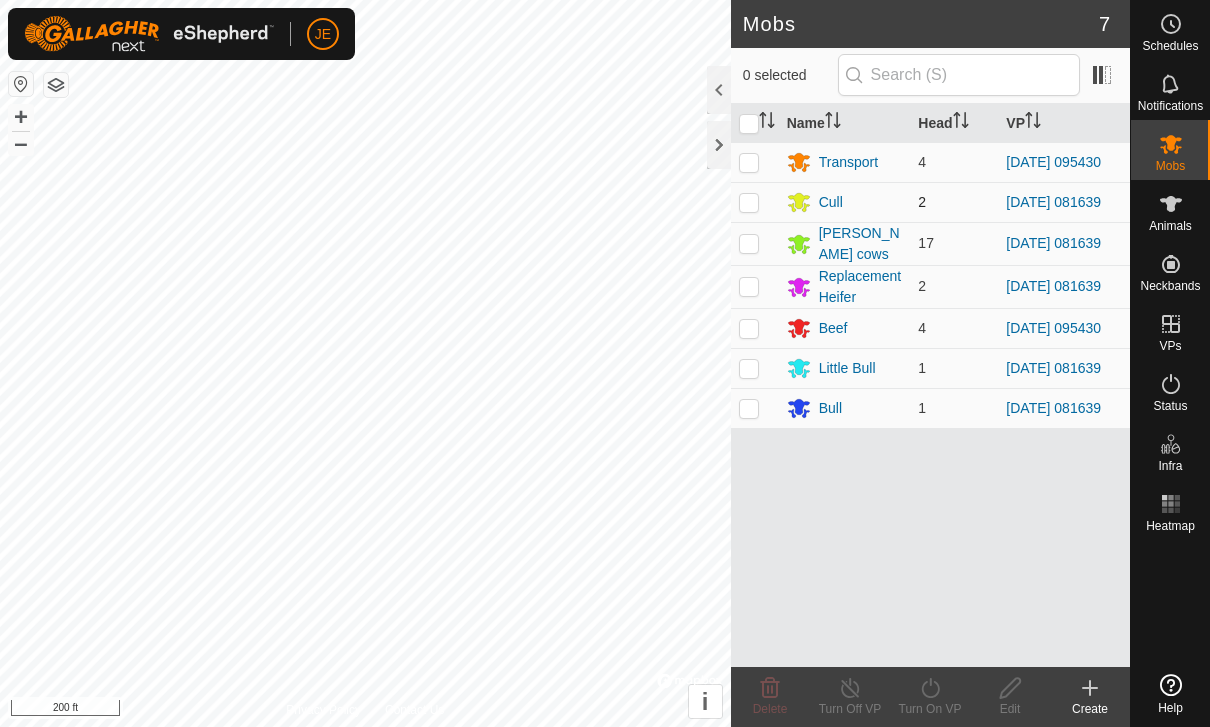 click at bounding box center (755, 202) 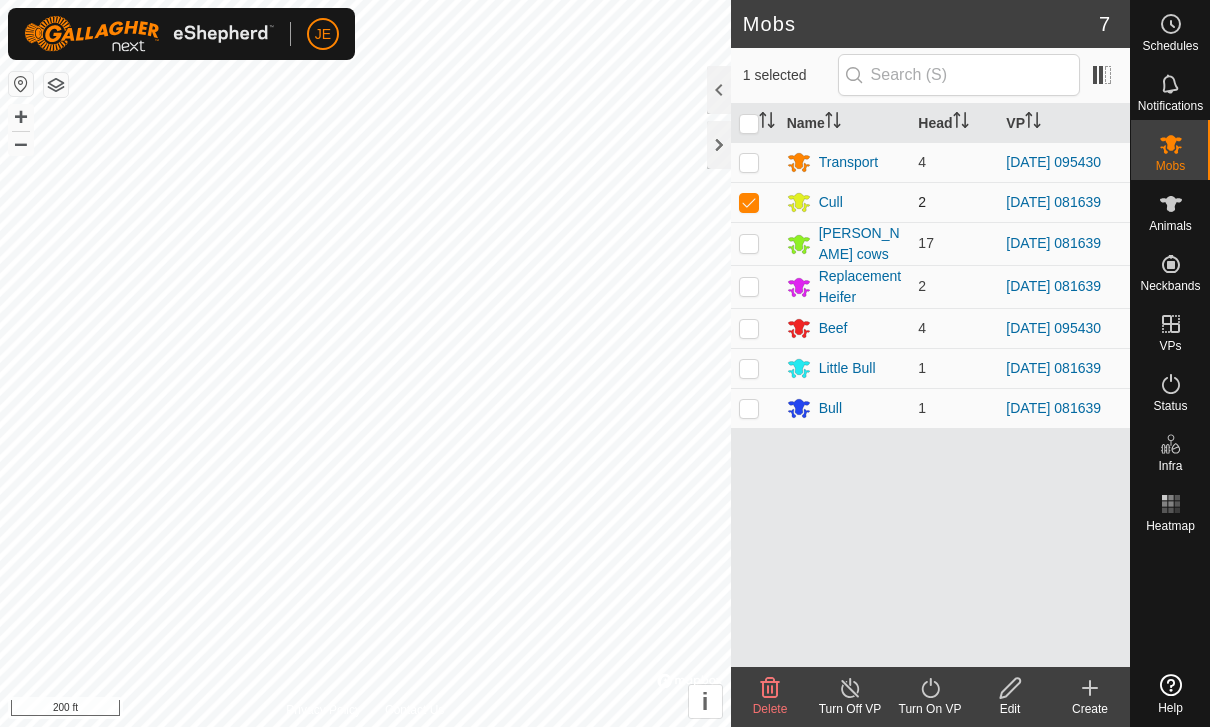 checkbox on "true" 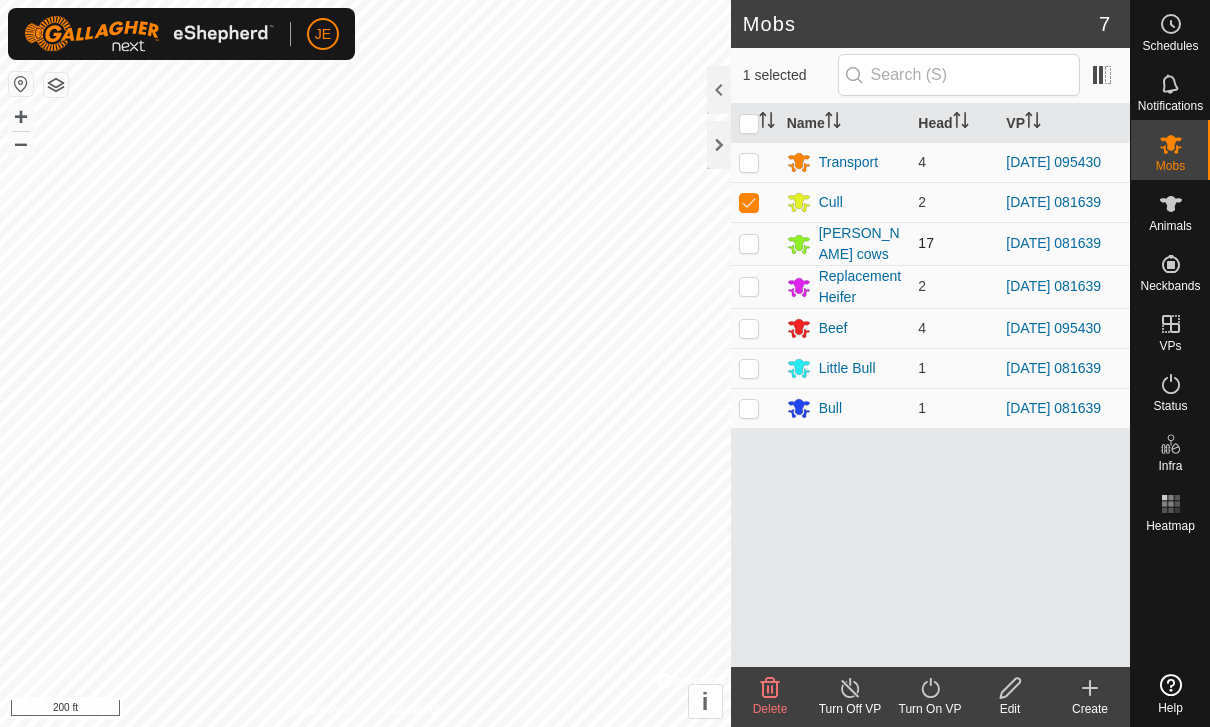 click at bounding box center (749, 243) 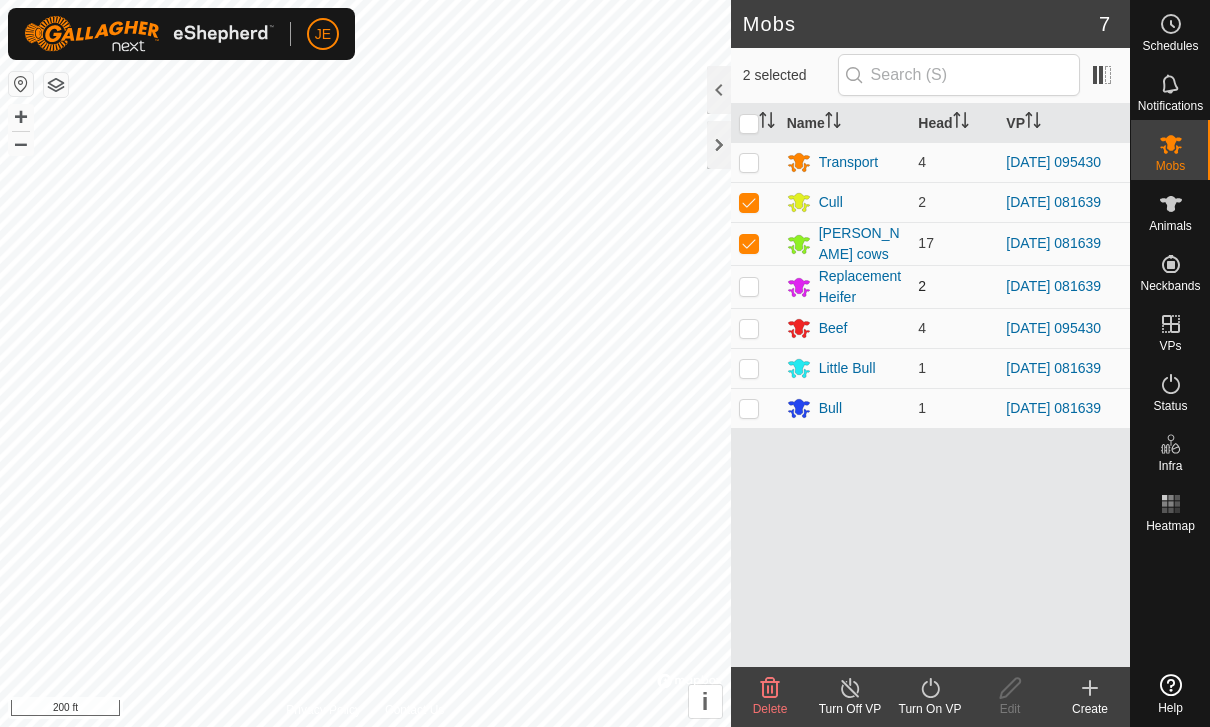 click at bounding box center [749, 286] 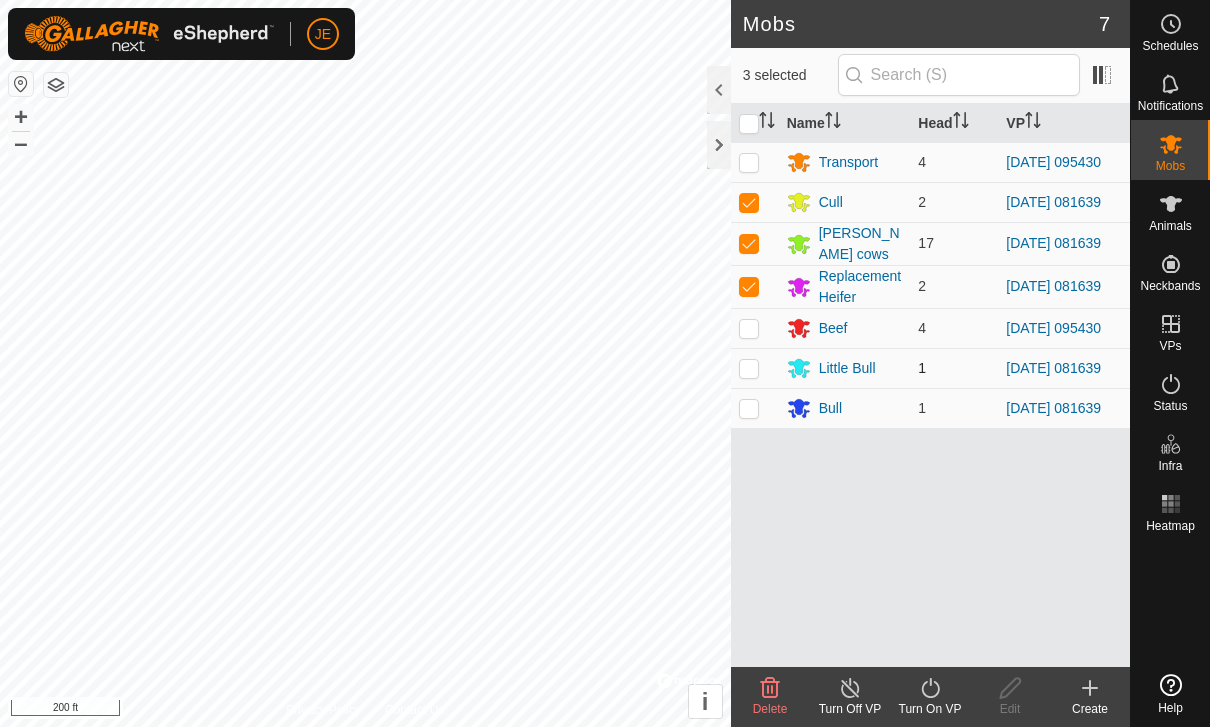 click at bounding box center [749, 368] 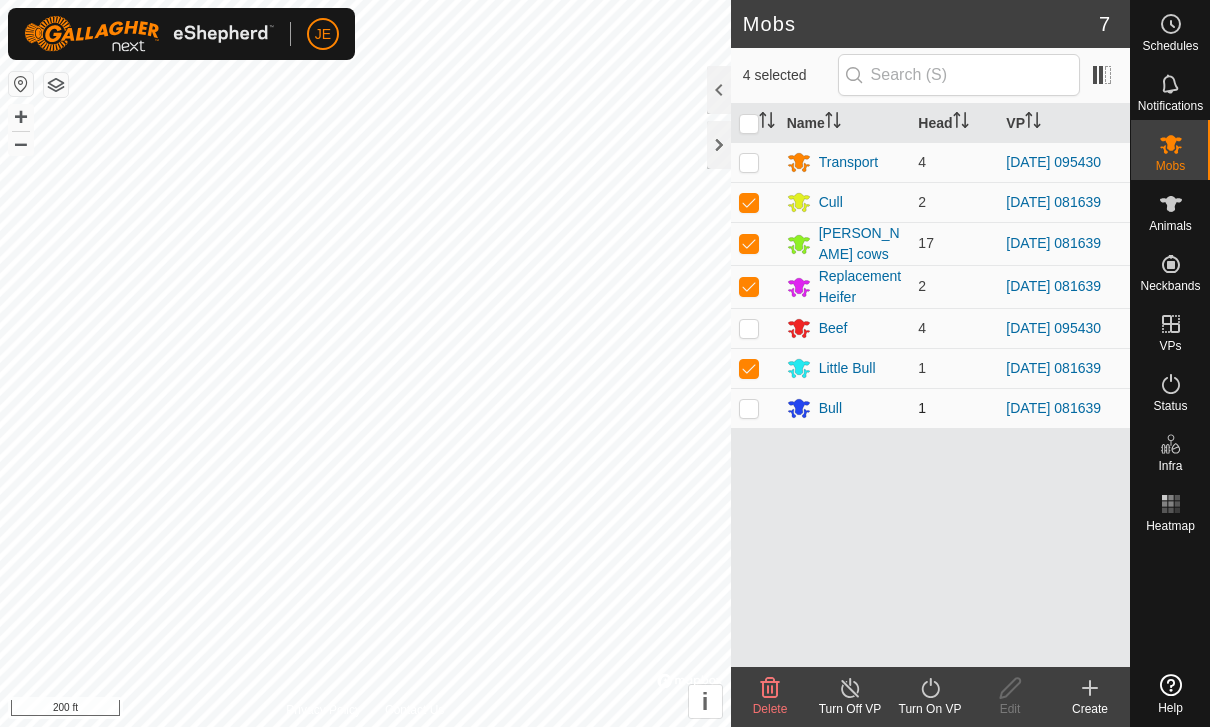 click at bounding box center [749, 408] 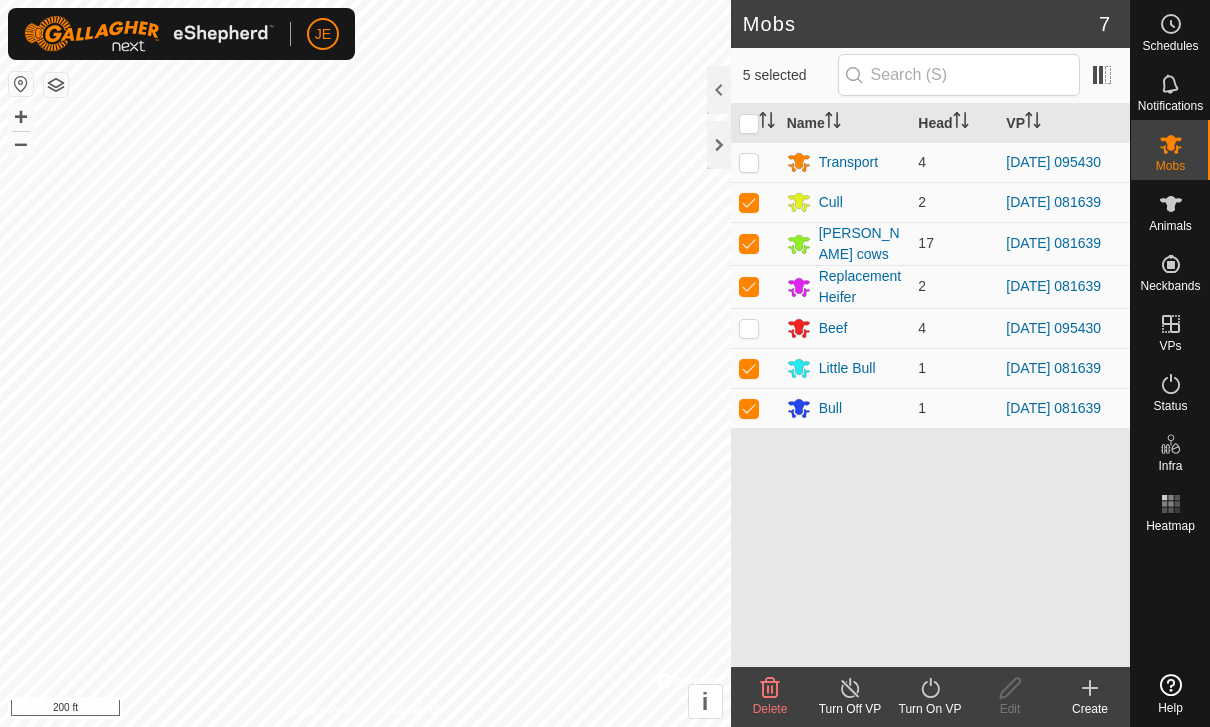 click on "Turn On VP" 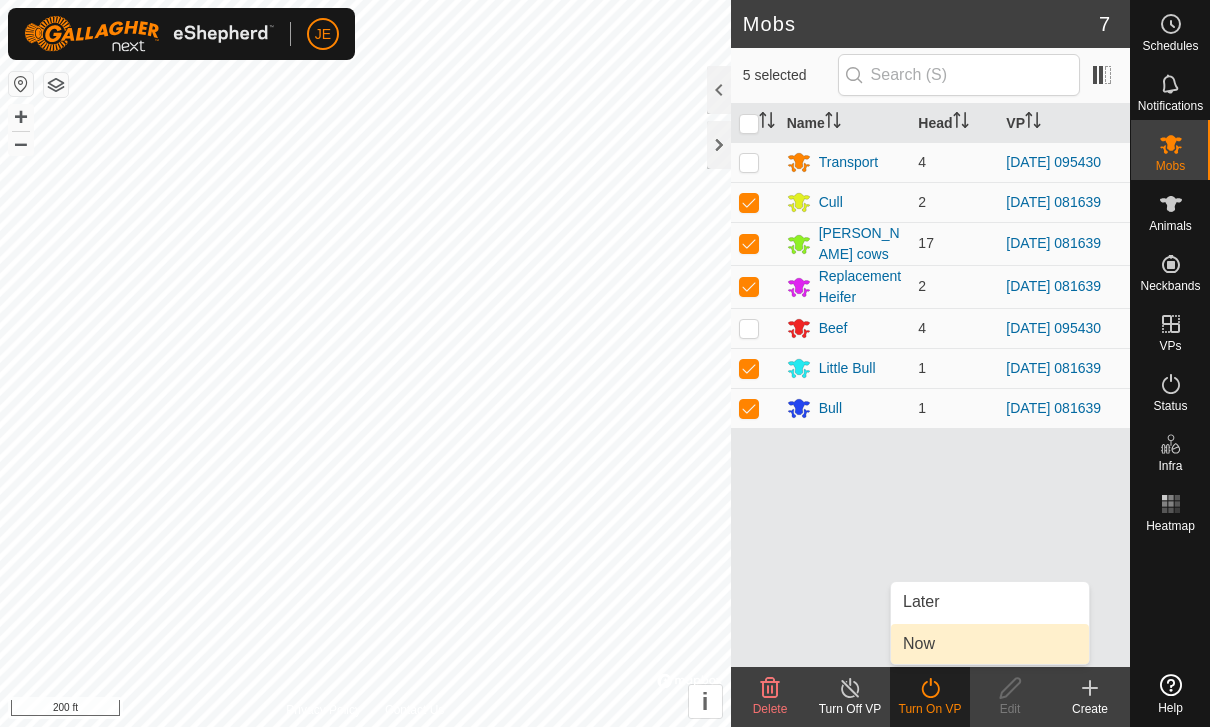 click on "Now" at bounding box center (990, 644) 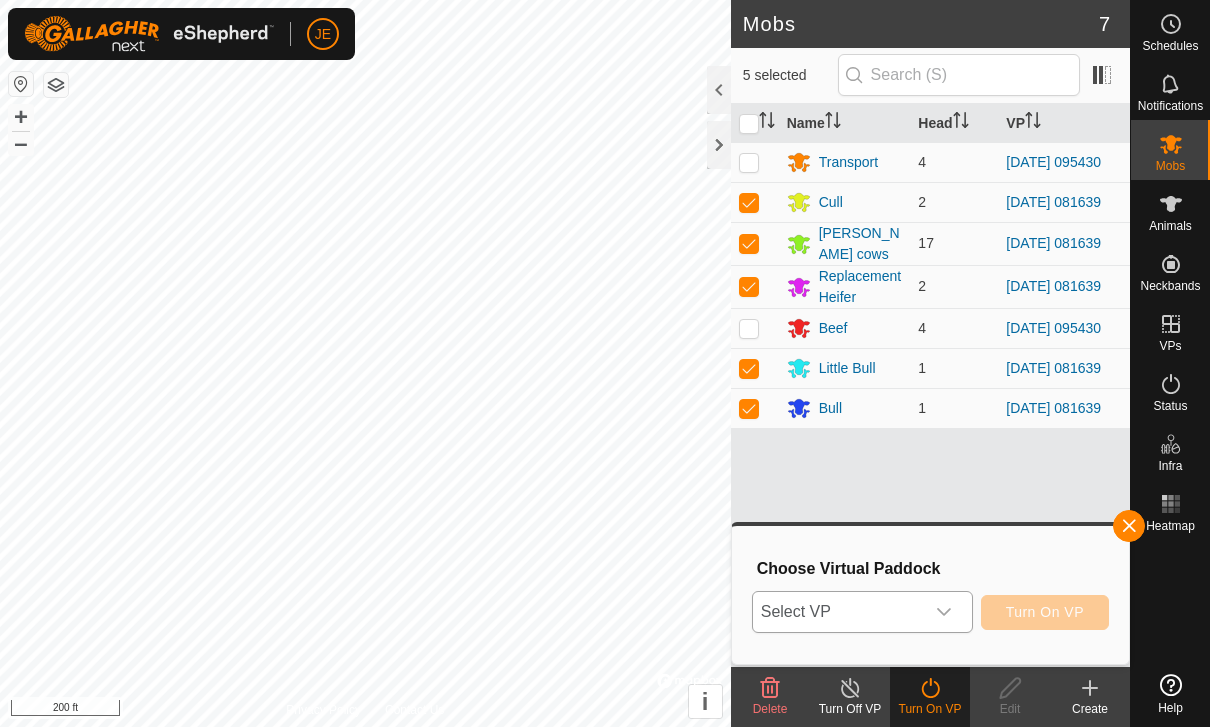 click 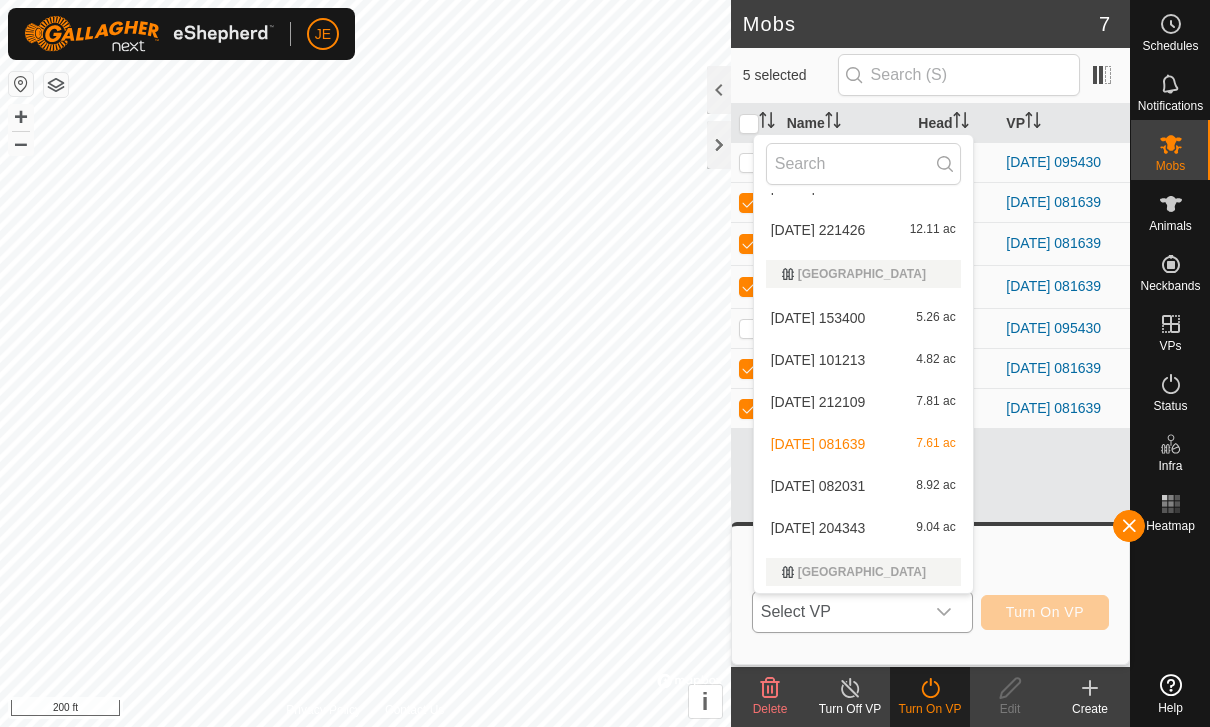 scroll, scrollTop: 2641, scrollLeft: 0, axis: vertical 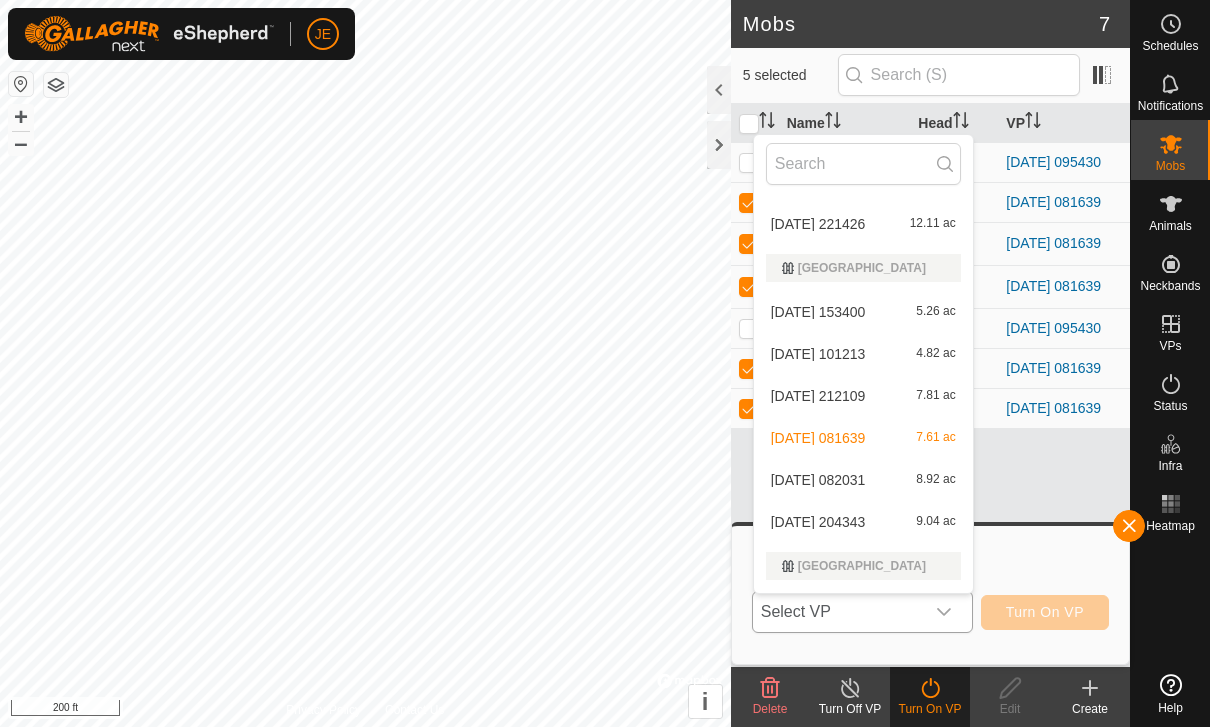 click on "[DATE] 204343" at bounding box center (818, 522) 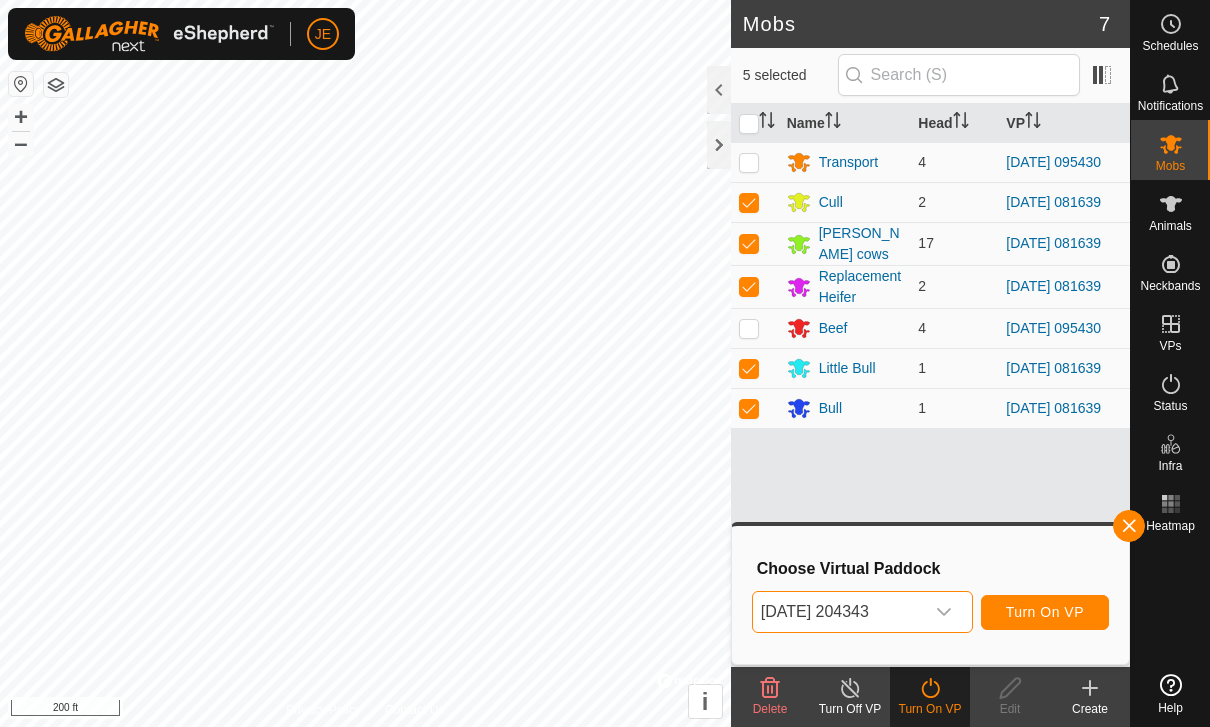 click on "Turn On VP" at bounding box center (1045, 612) 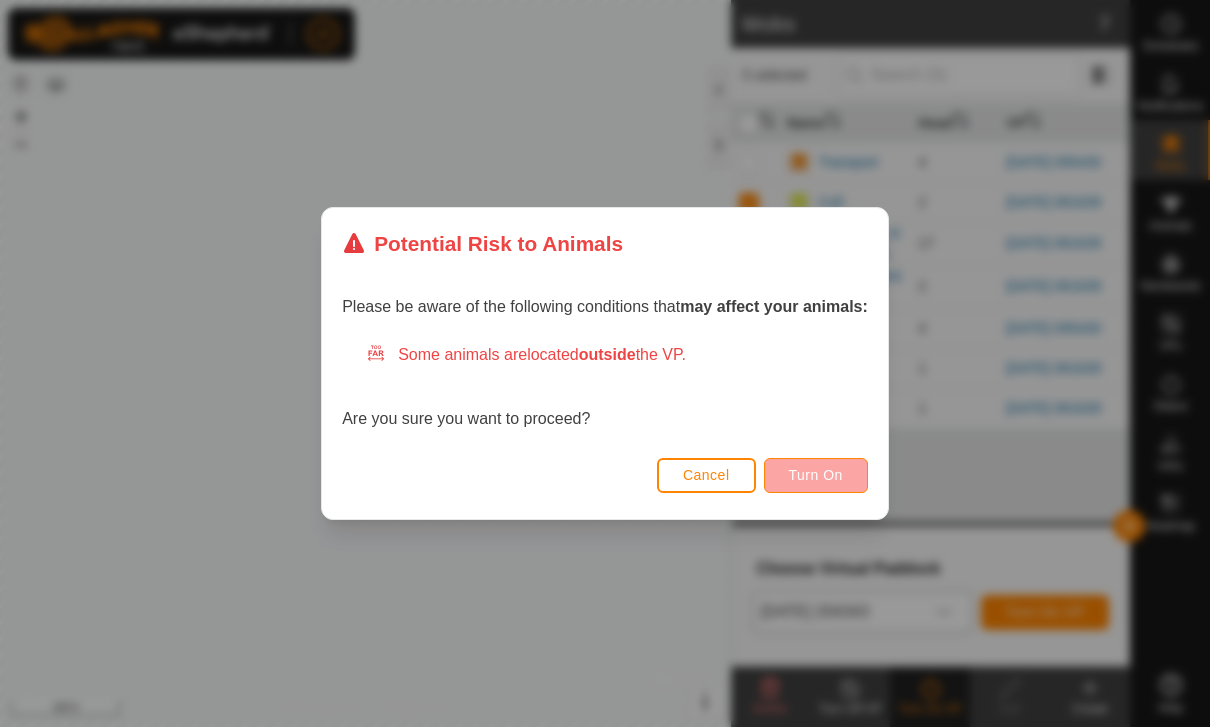 click on "Turn On" at bounding box center [816, 475] 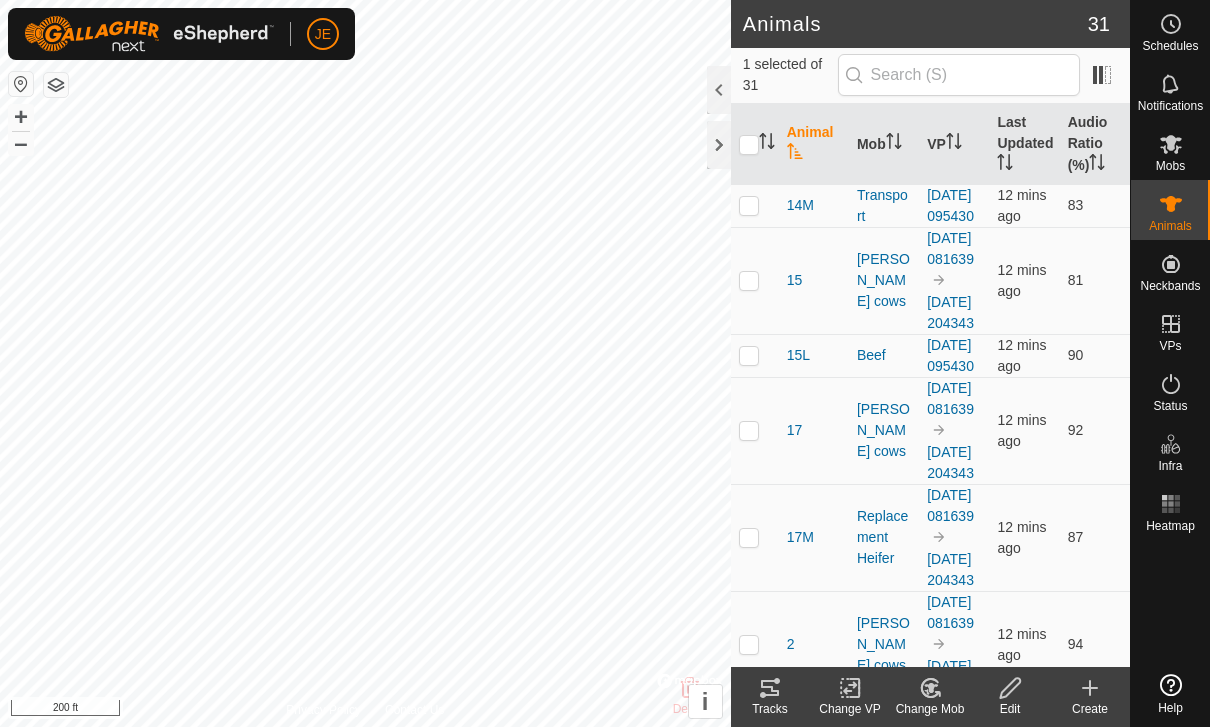 click 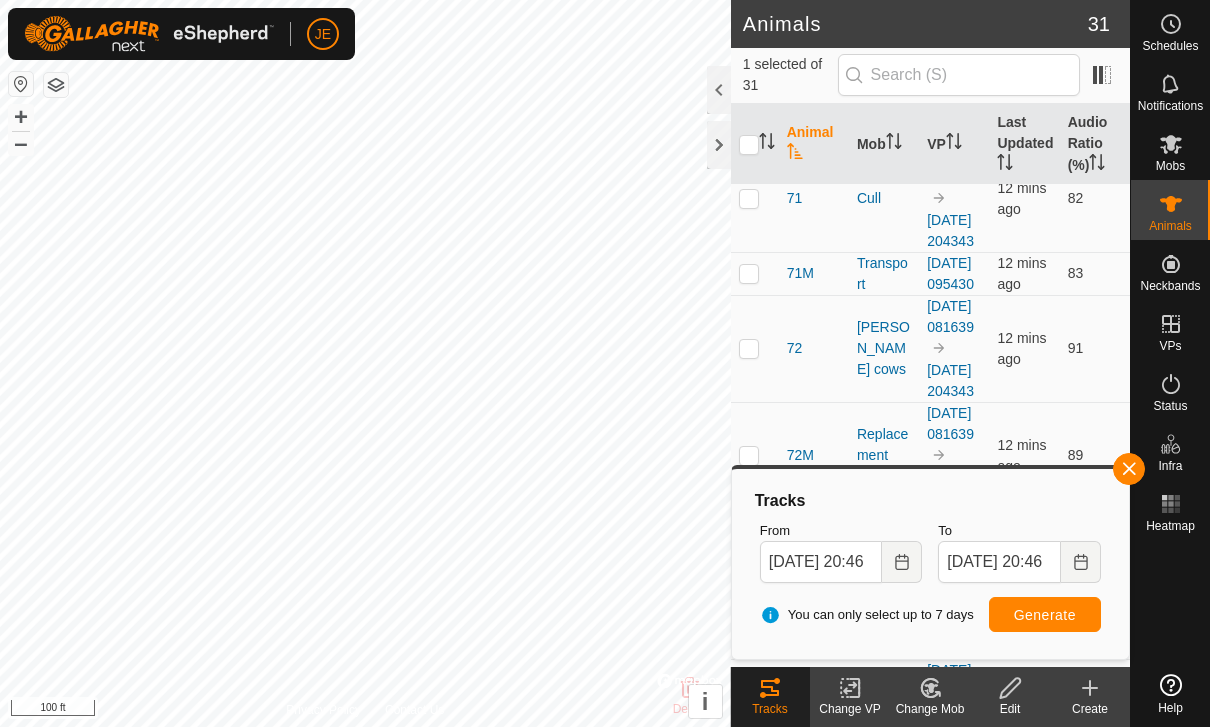 scroll, scrollTop: 1547, scrollLeft: 0, axis: vertical 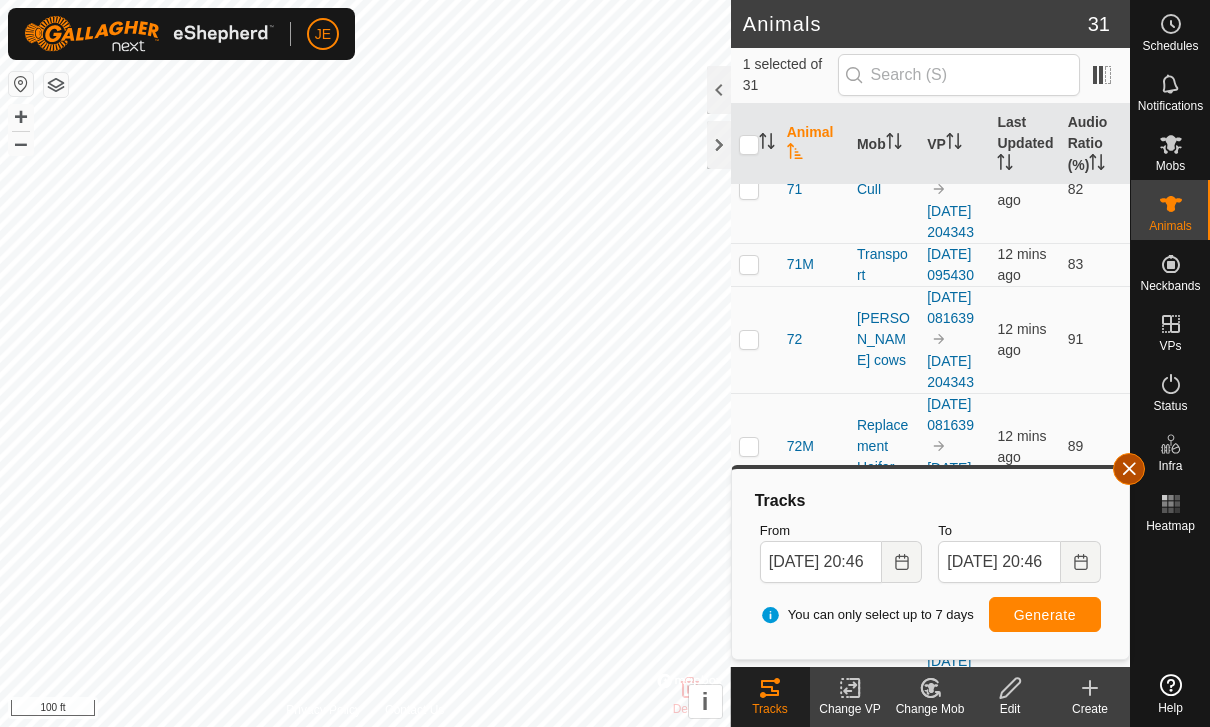 click at bounding box center (1129, 469) 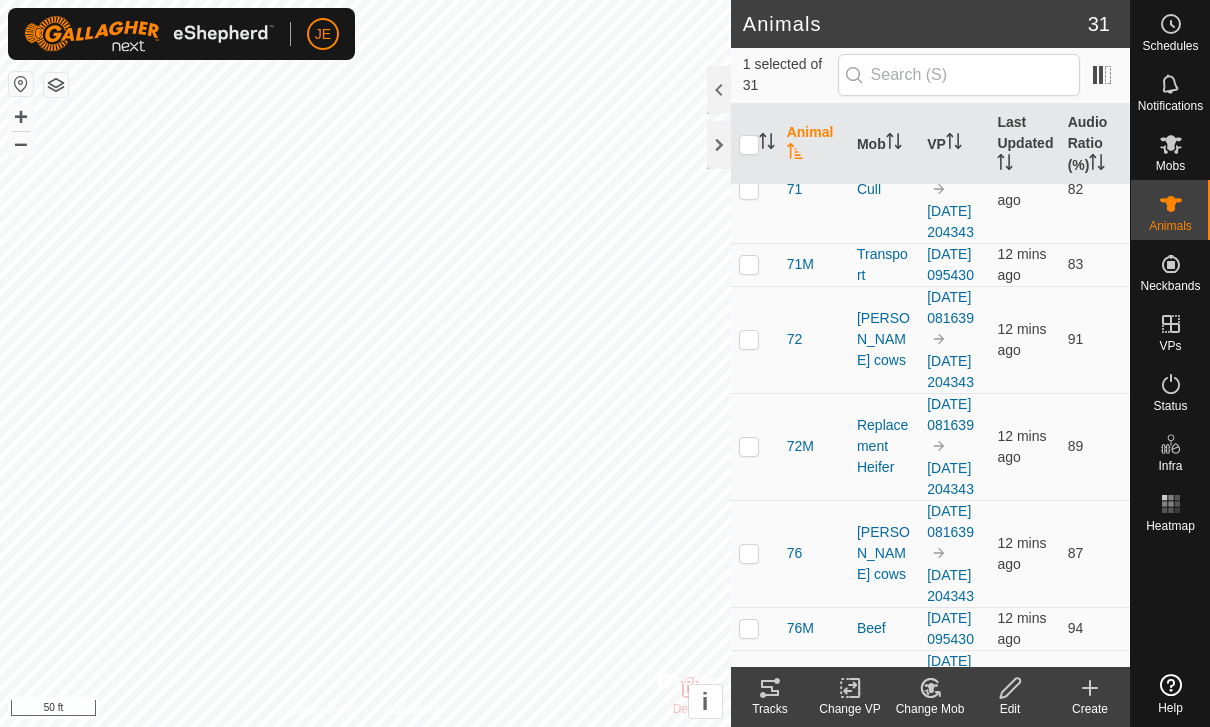 checkbox on "false" 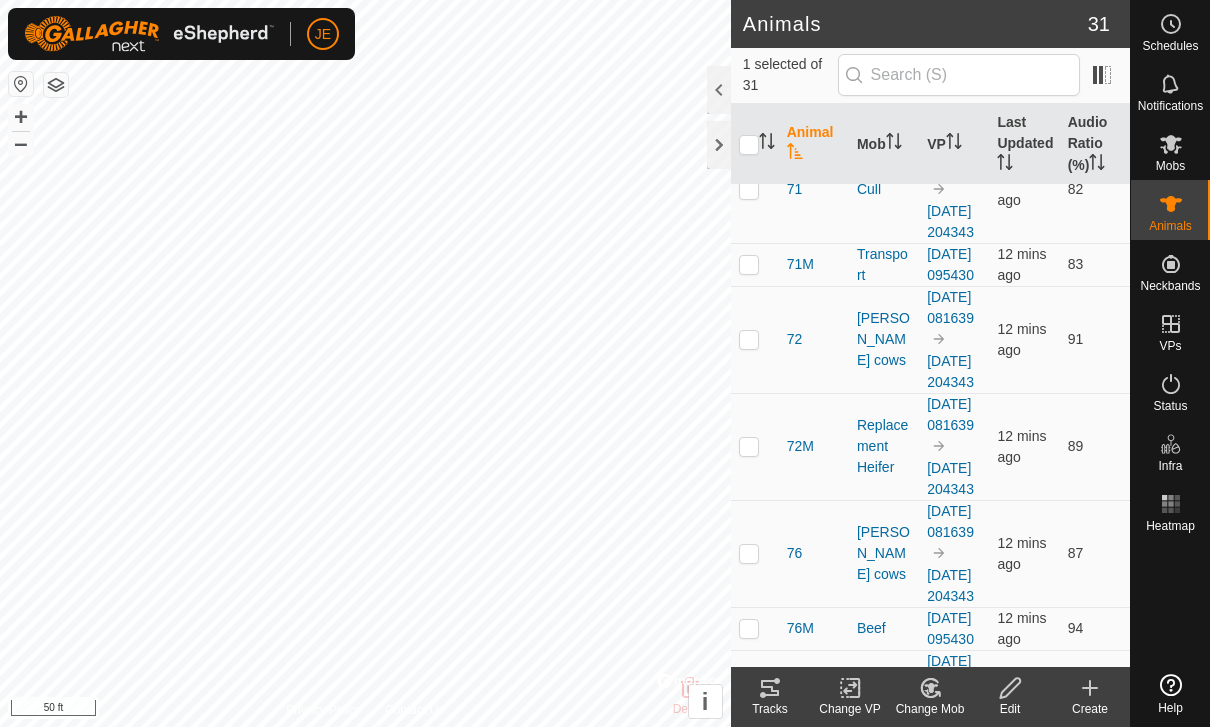 checkbox on "true" 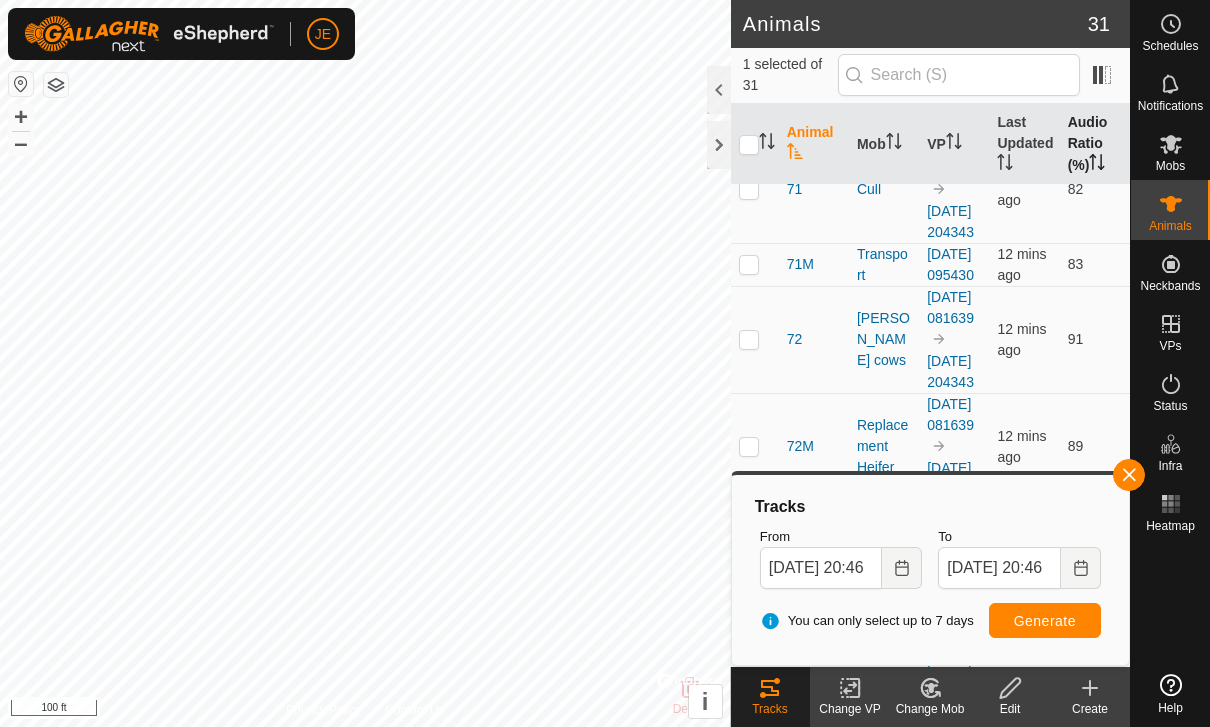 click at bounding box center [1126, 144] 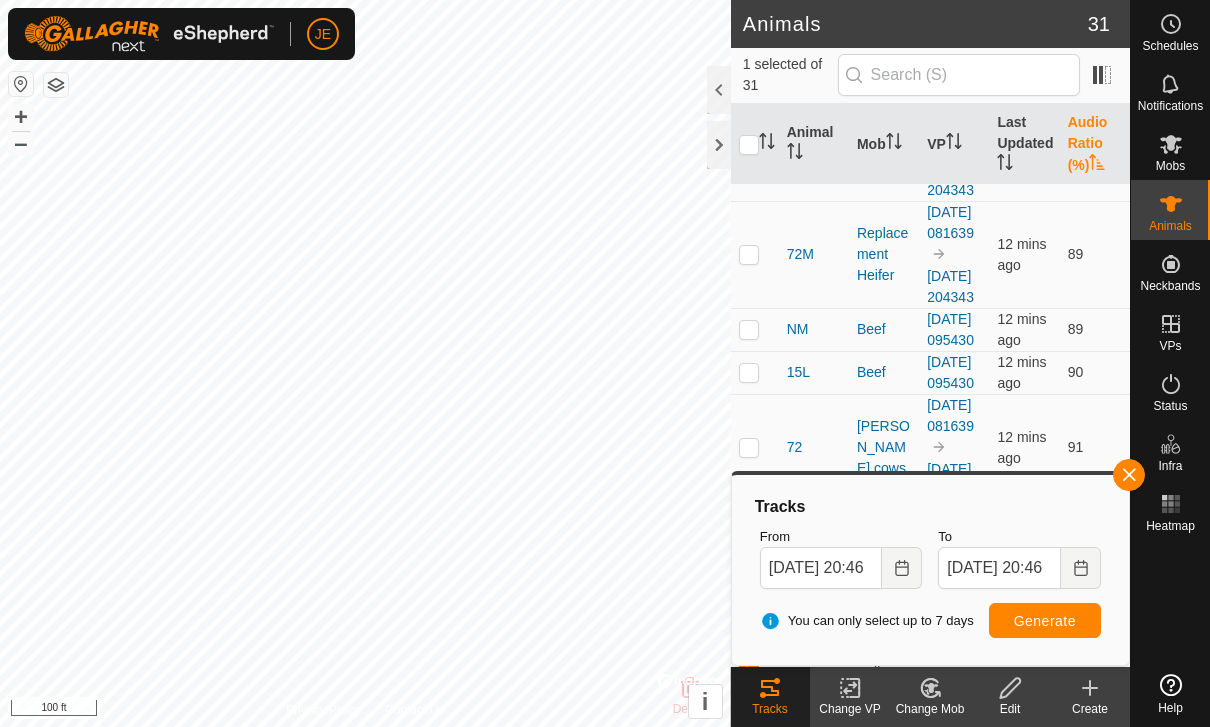 scroll, scrollTop: 0, scrollLeft: 0, axis: both 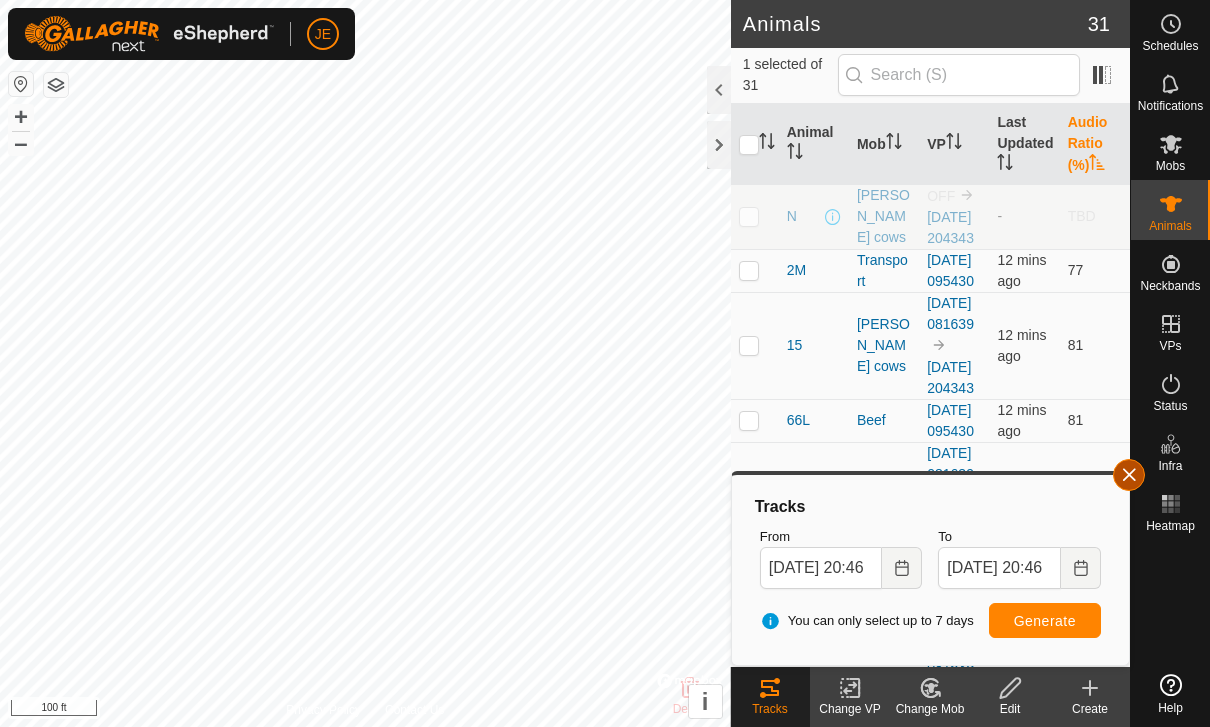click at bounding box center [1129, 475] 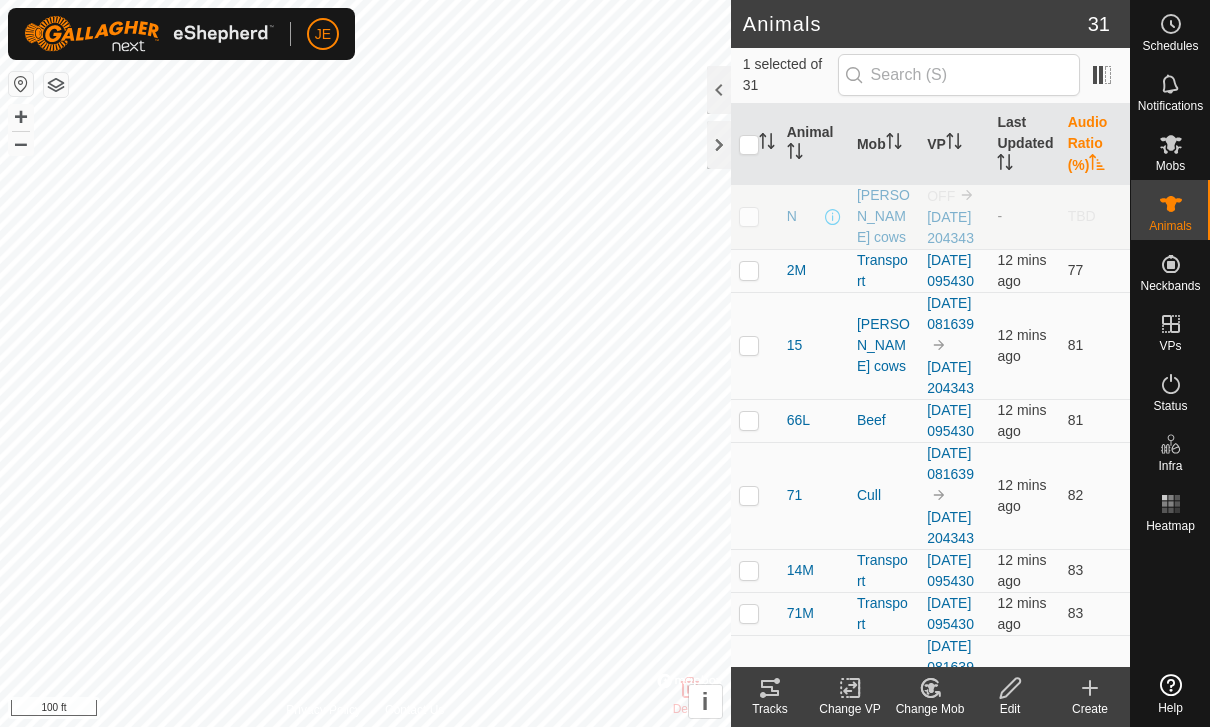 checkbox on "true" 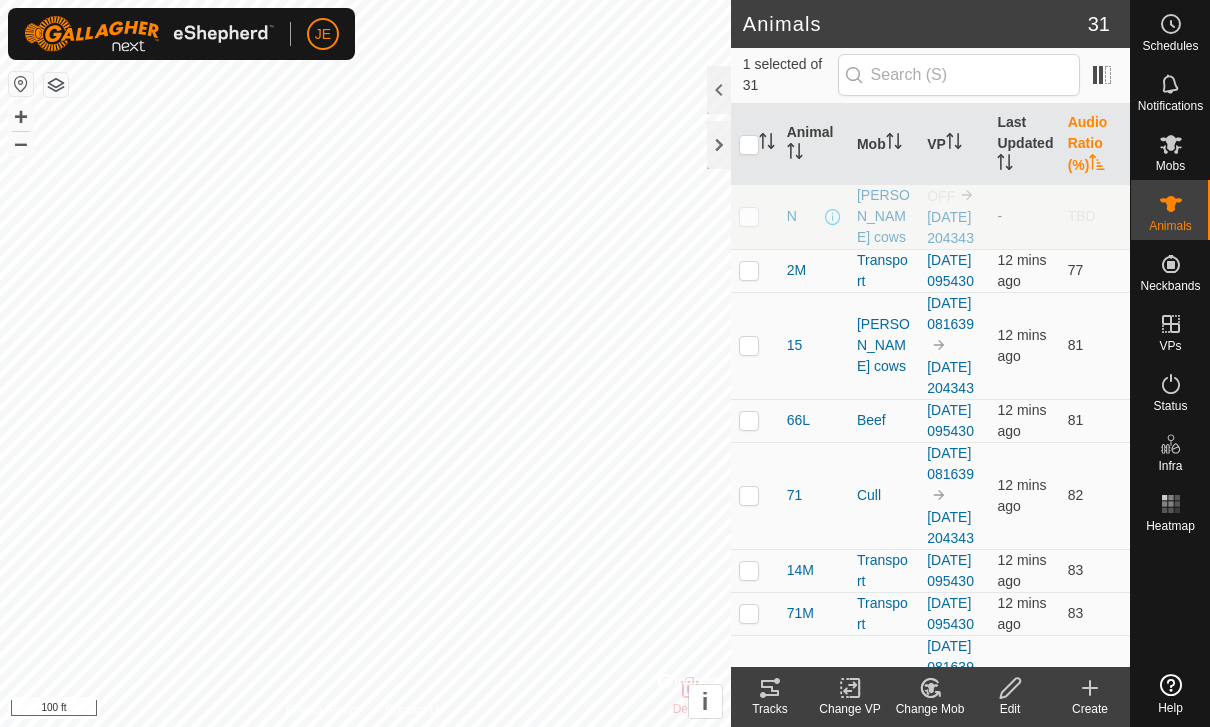 checkbox on "false" 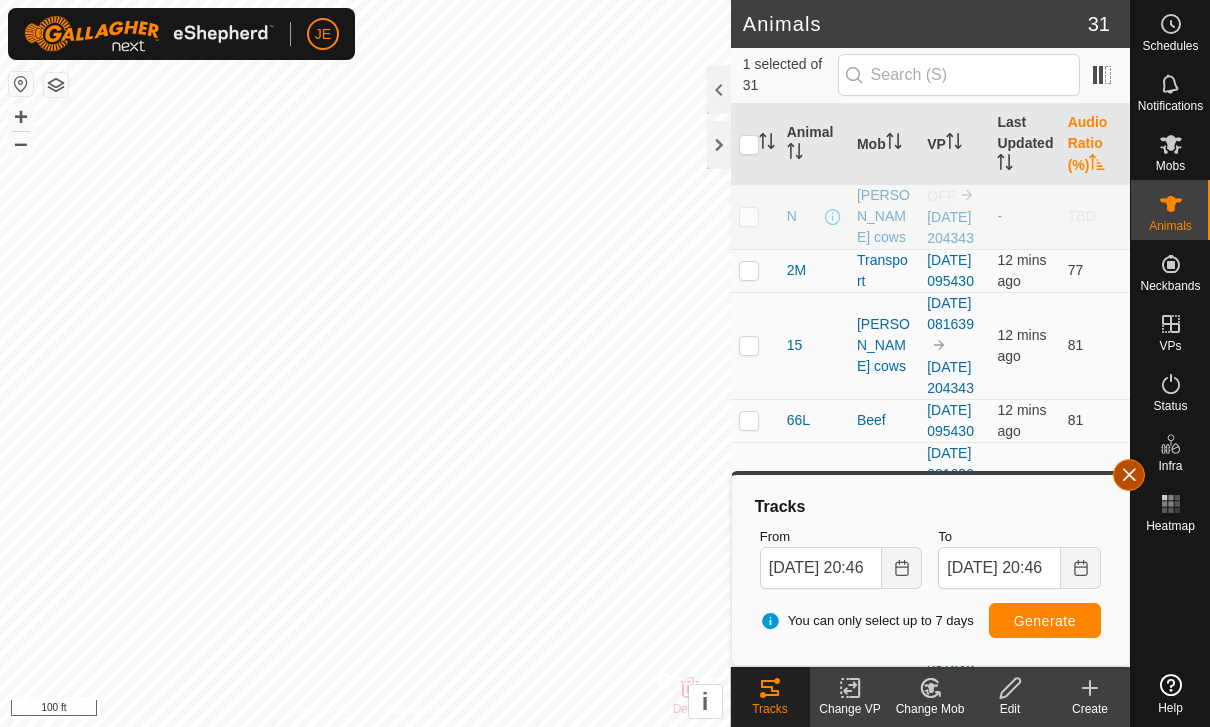 click at bounding box center [1129, 475] 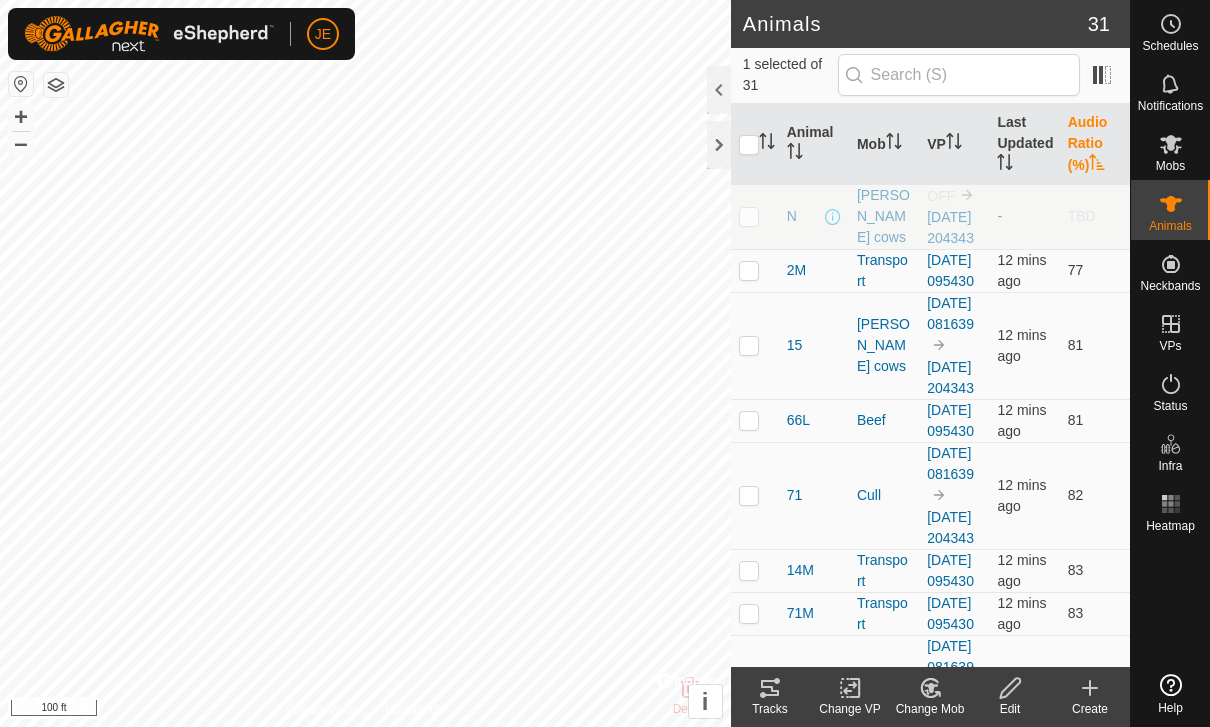 checkbox on "true" 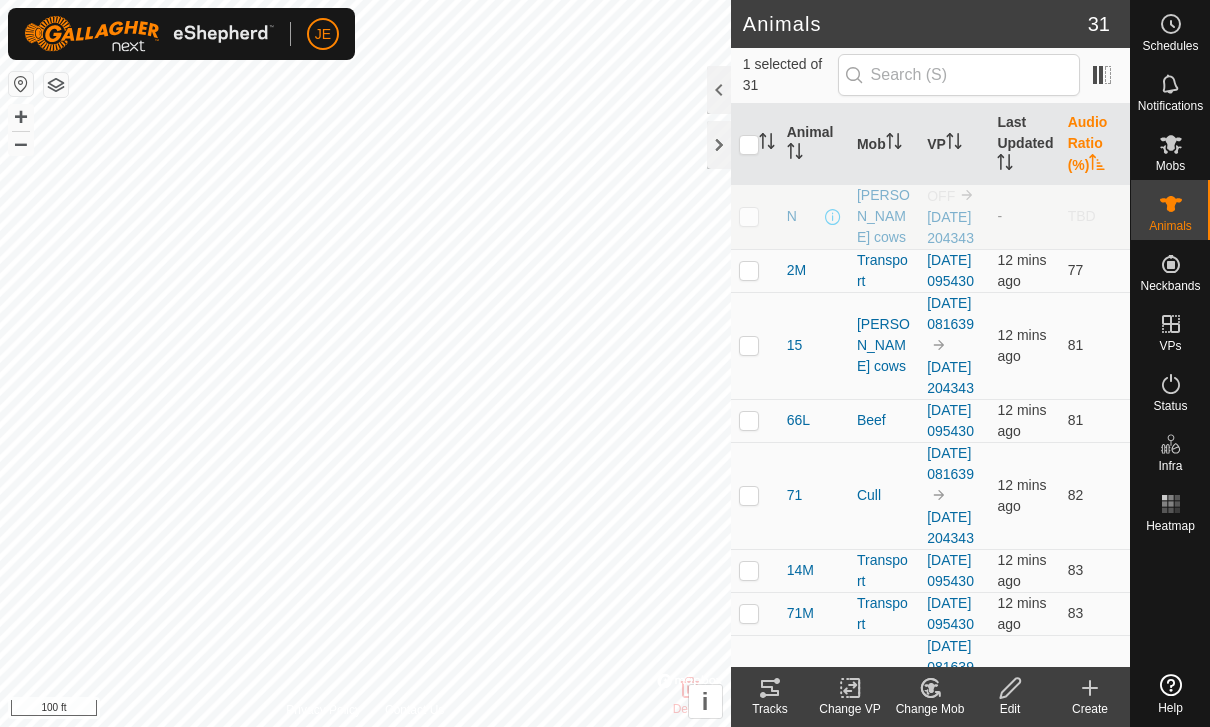 checkbox on "false" 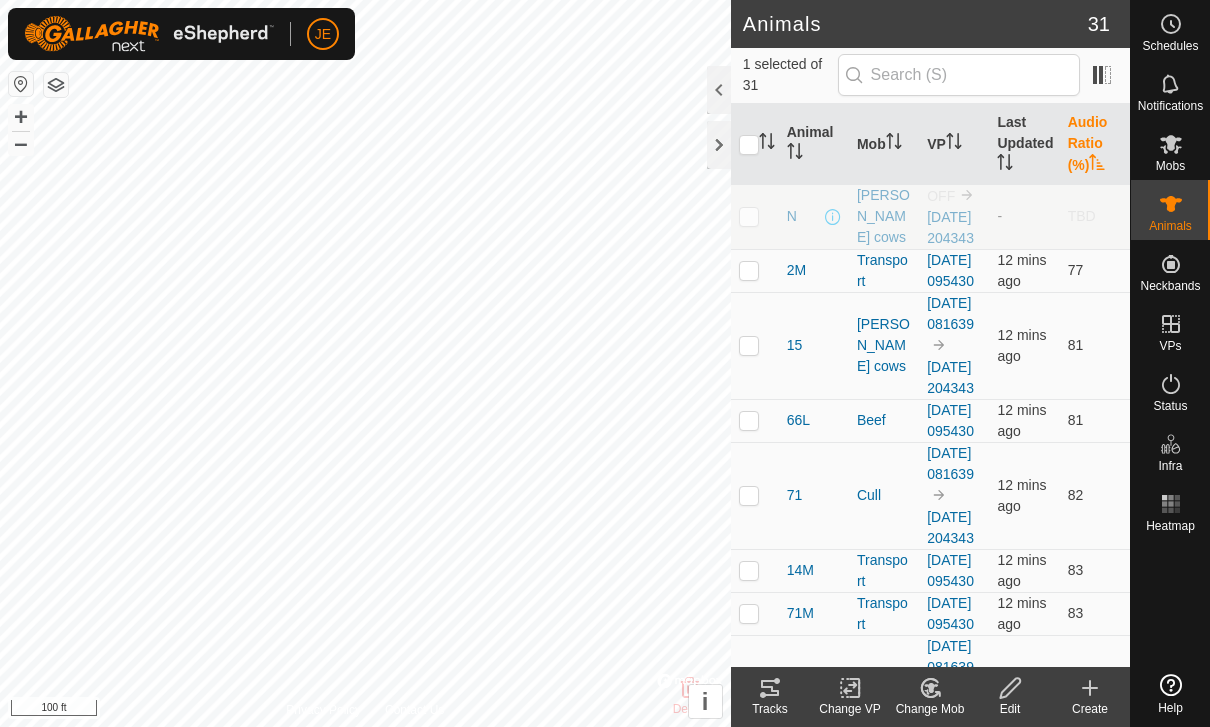 checkbox on "false" 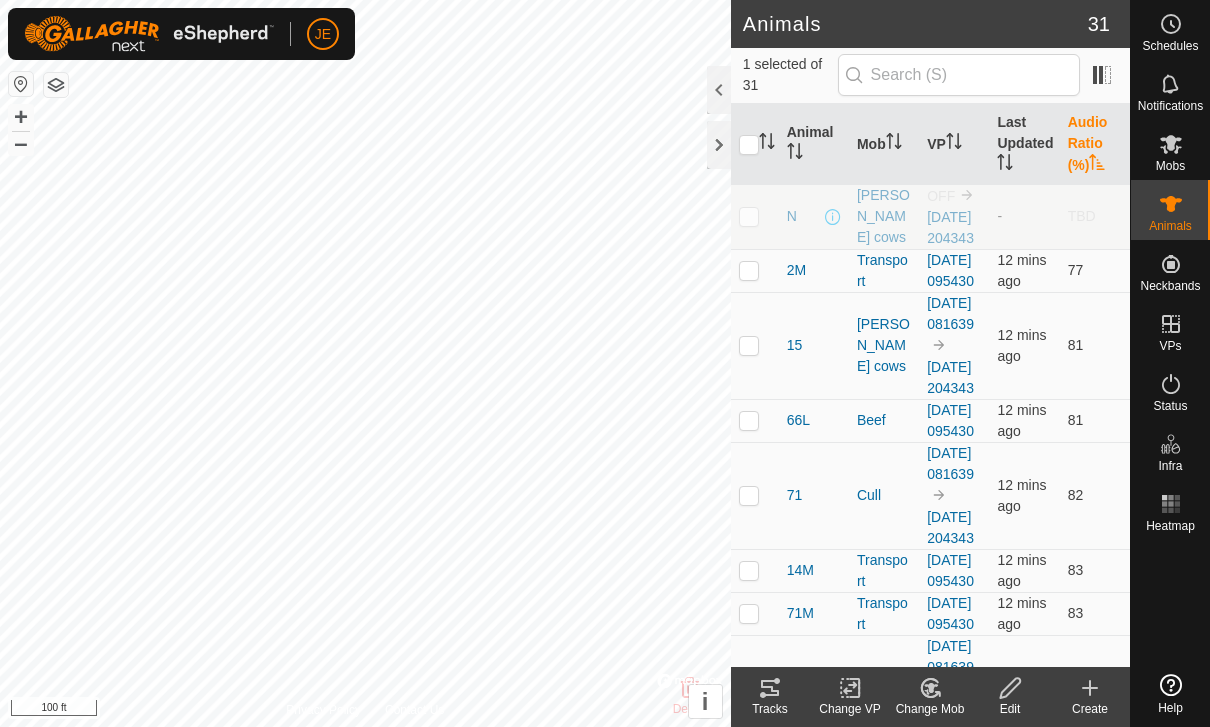 checkbox on "true" 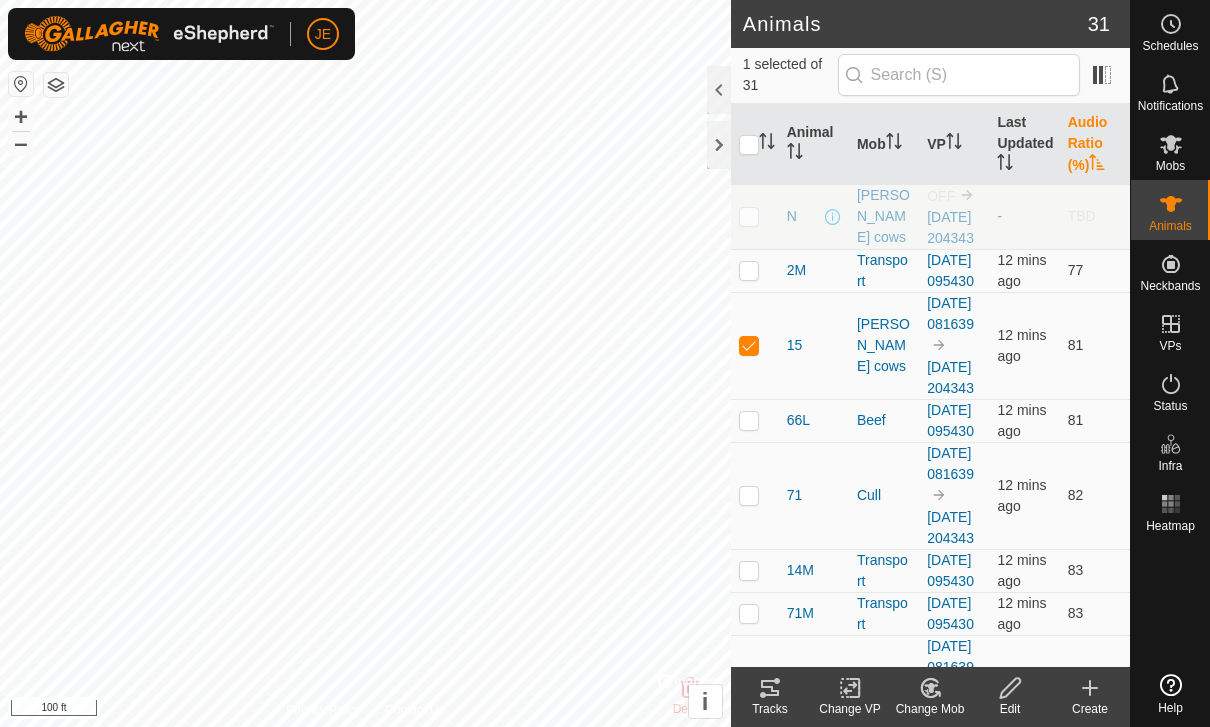 click 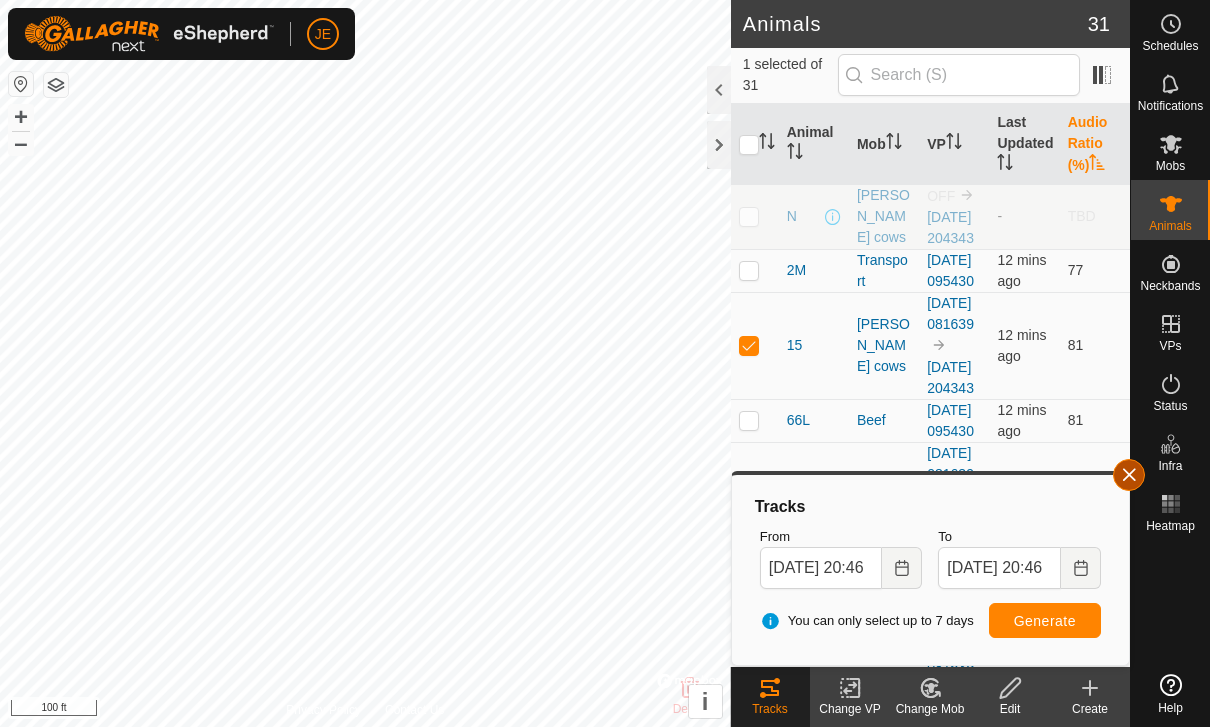 click at bounding box center [1129, 475] 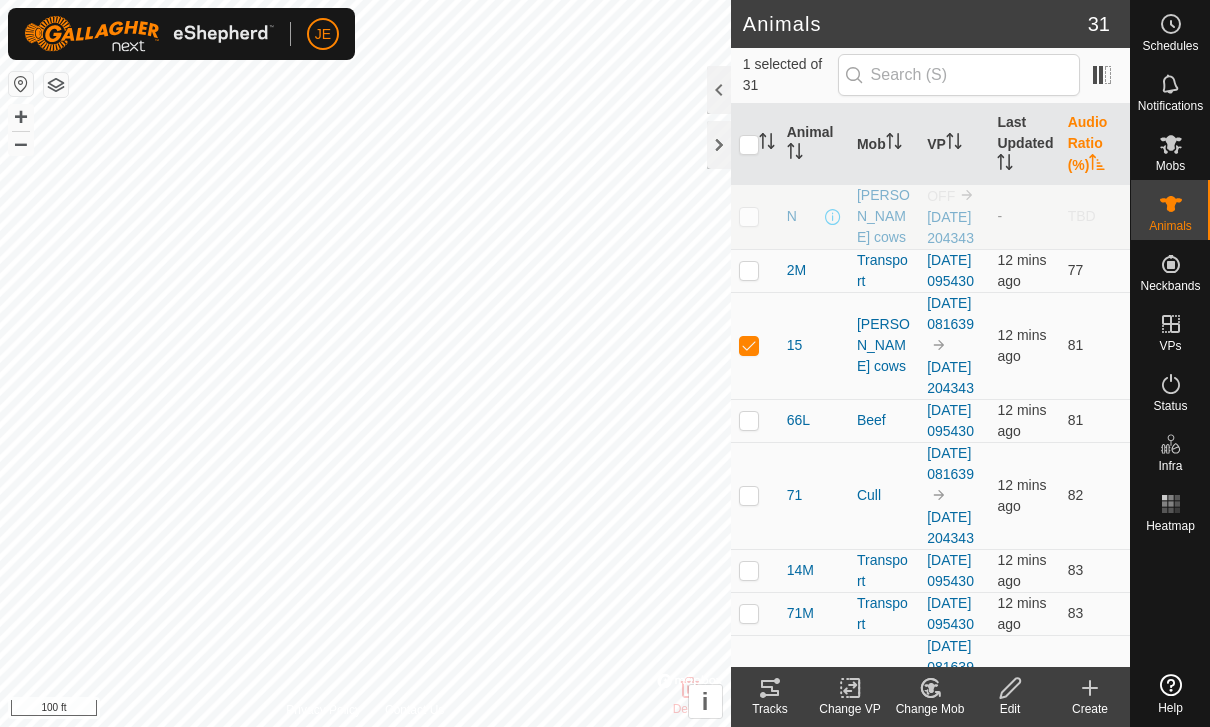 scroll, scrollTop: 0, scrollLeft: 0, axis: both 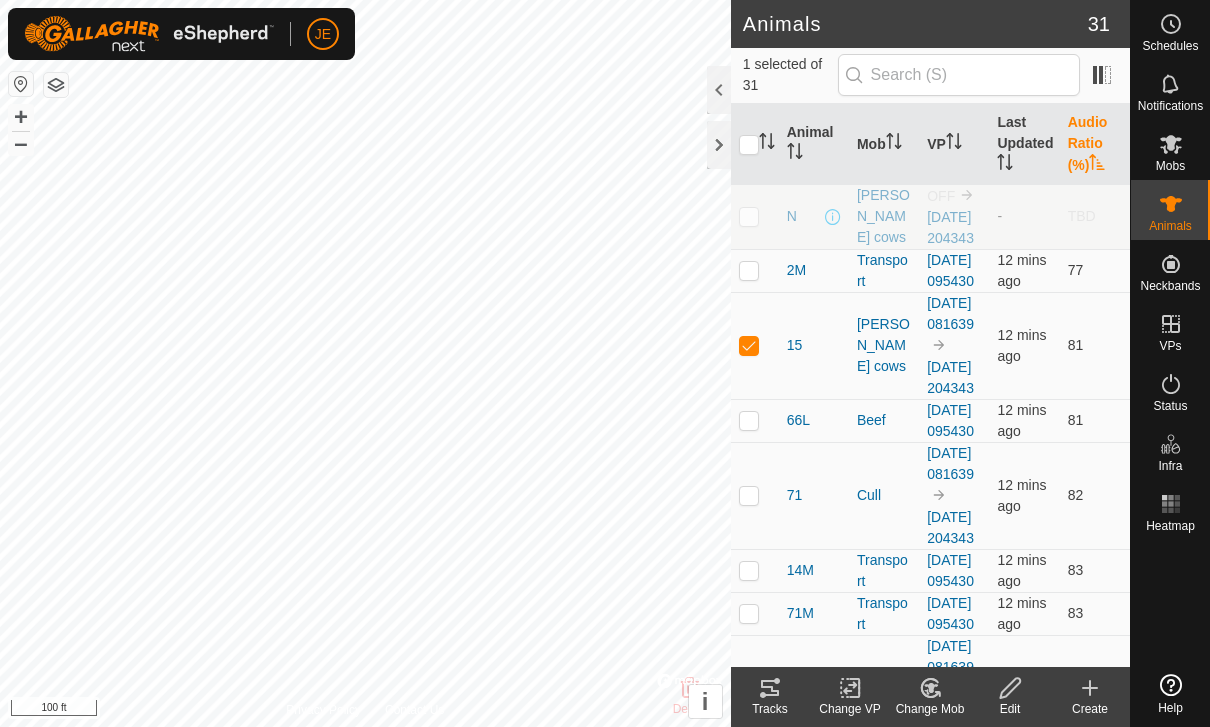 click on "Audio Ratio (%)" at bounding box center [1095, 144] 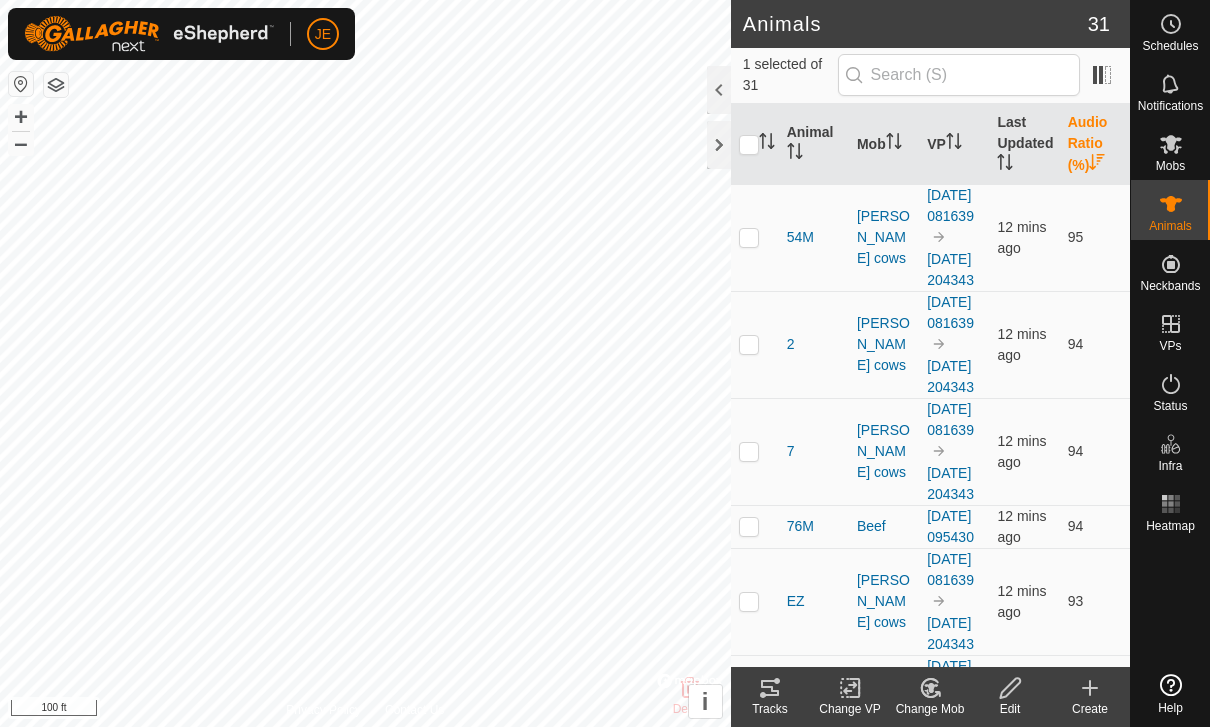 click on "Audio Ratio (%)" at bounding box center (1095, 144) 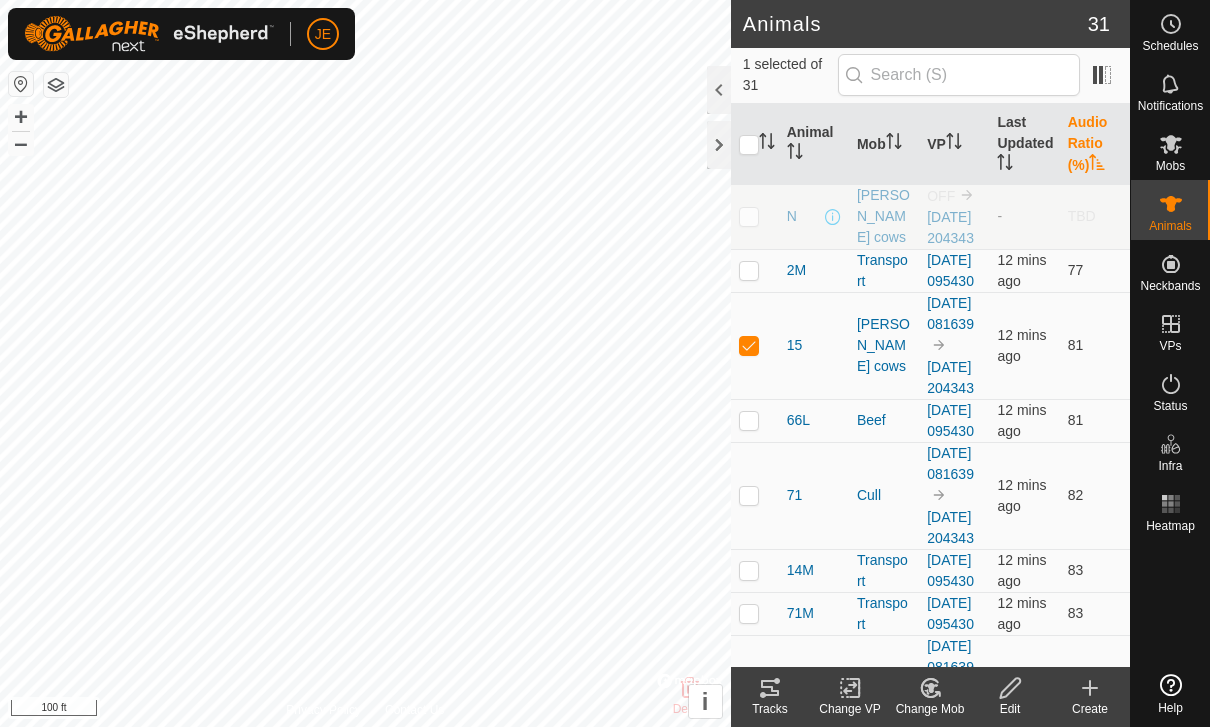 click on "Audio Ratio (%)" at bounding box center [1095, 144] 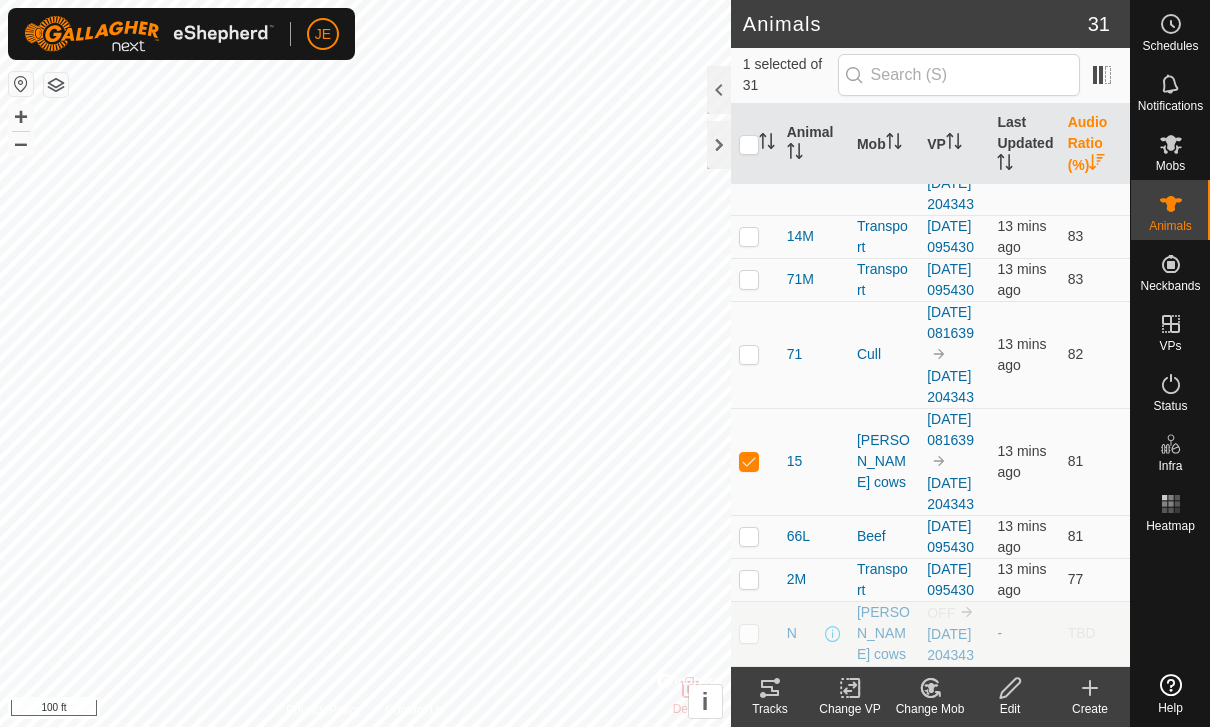 scroll, scrollTop: 2548, scrollLeft: 0, axis: vertical 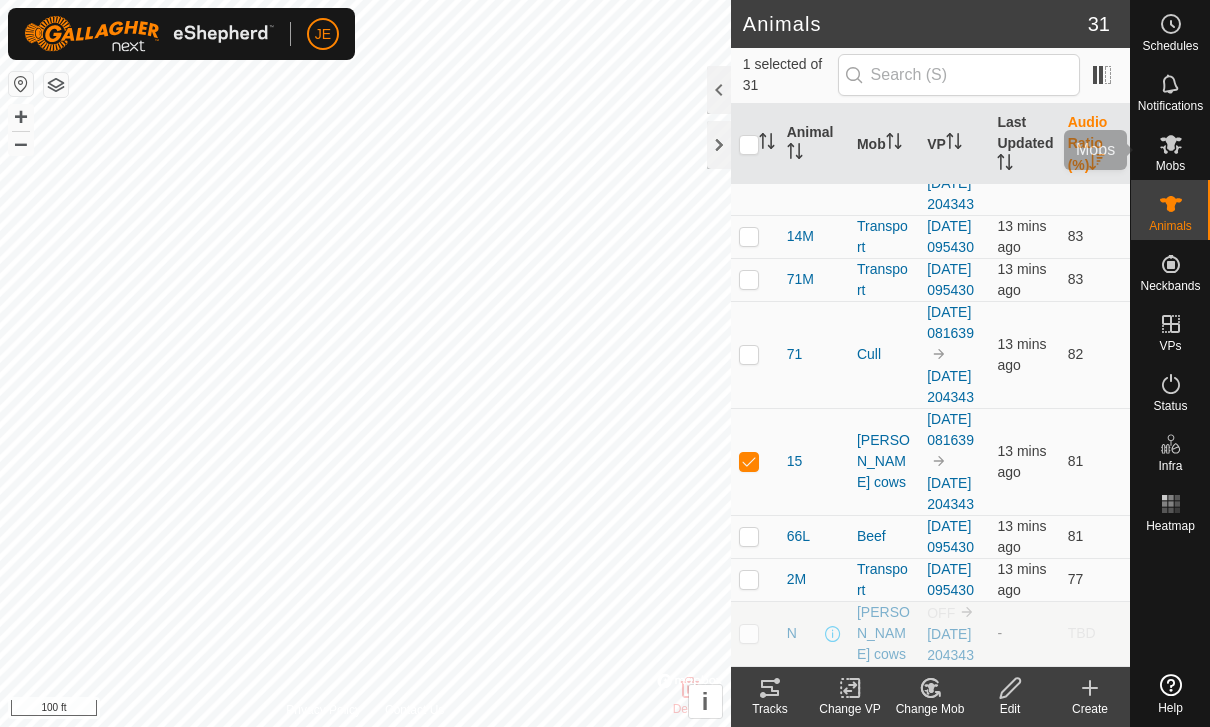 click at bounding box center [1171, 144] 